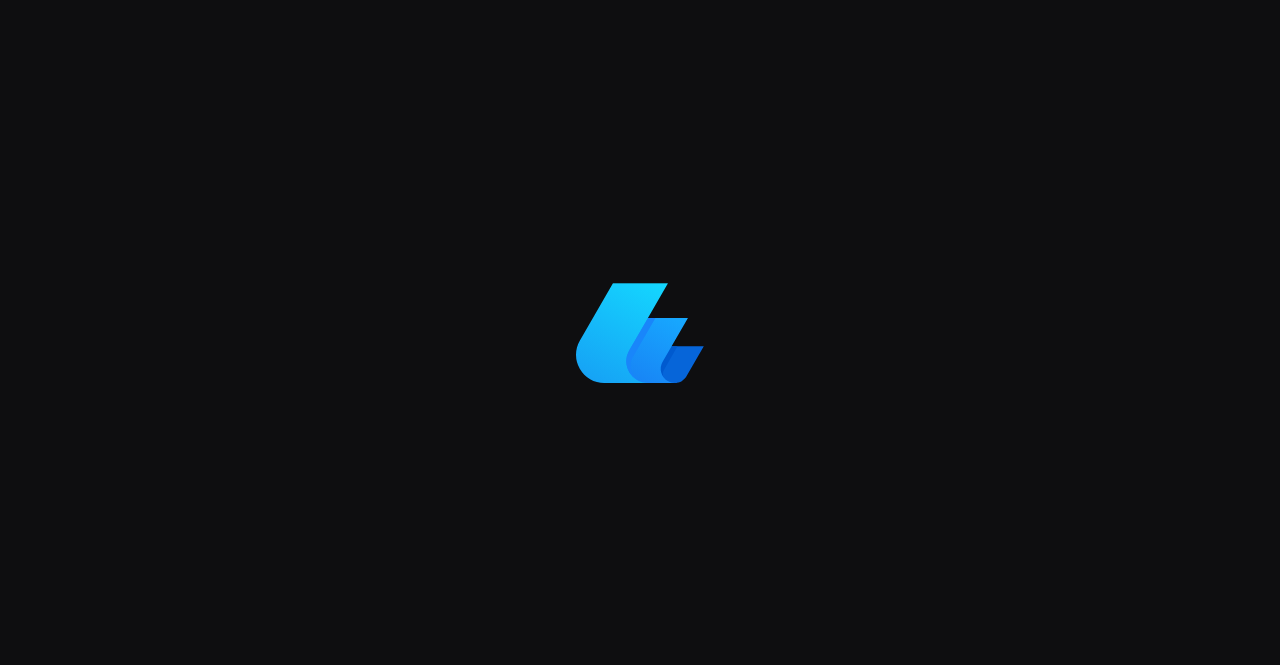 scroll, scrollTop: 0, scrollLeft: 0, axis: both 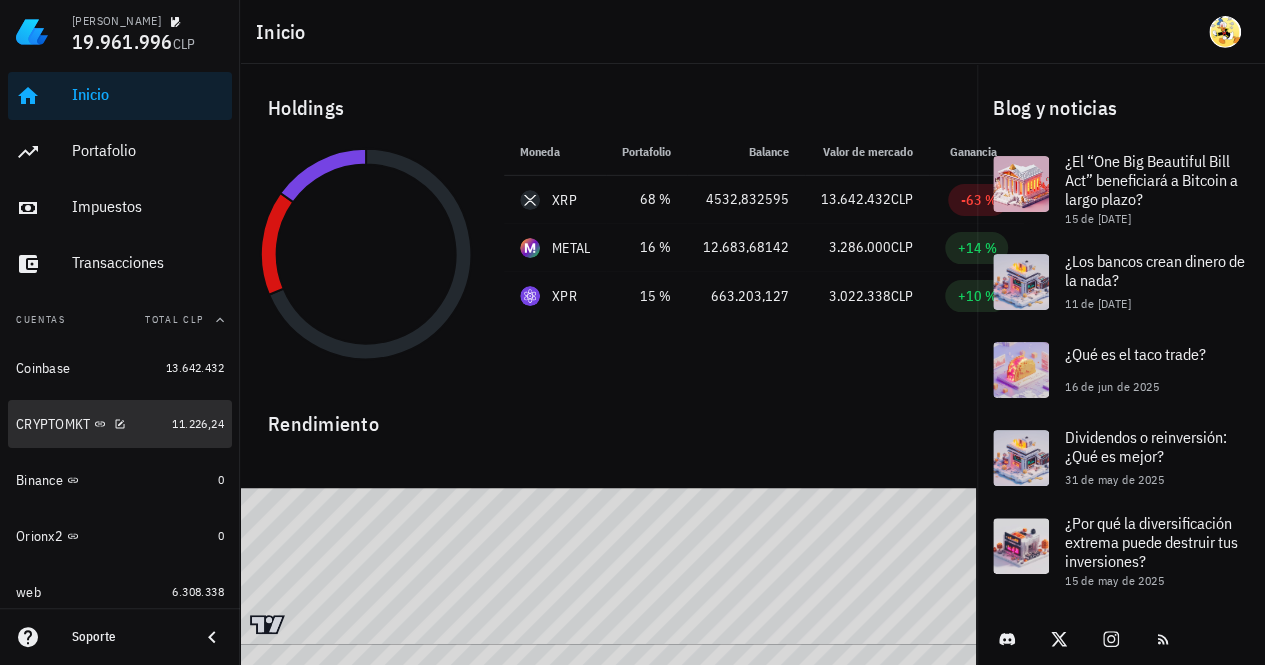 click on "CRYPTOMKT" at bounding box center (90, 424) 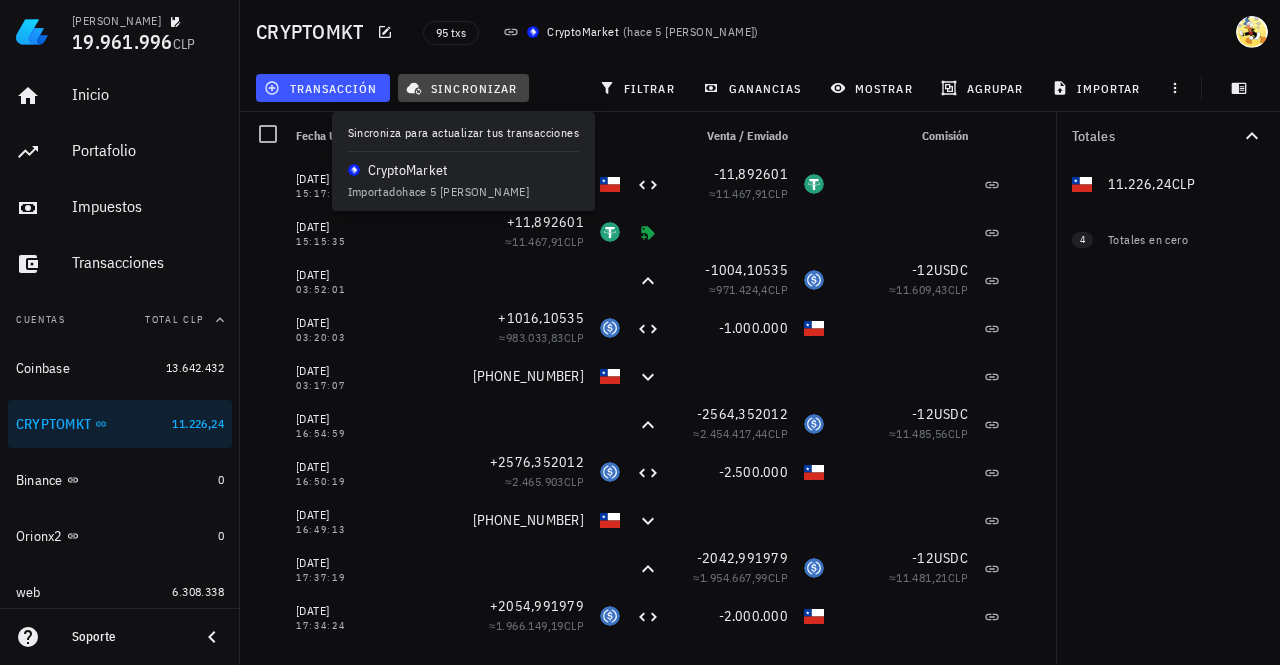 click on "sincronizar" at bounding box center (463, 88) 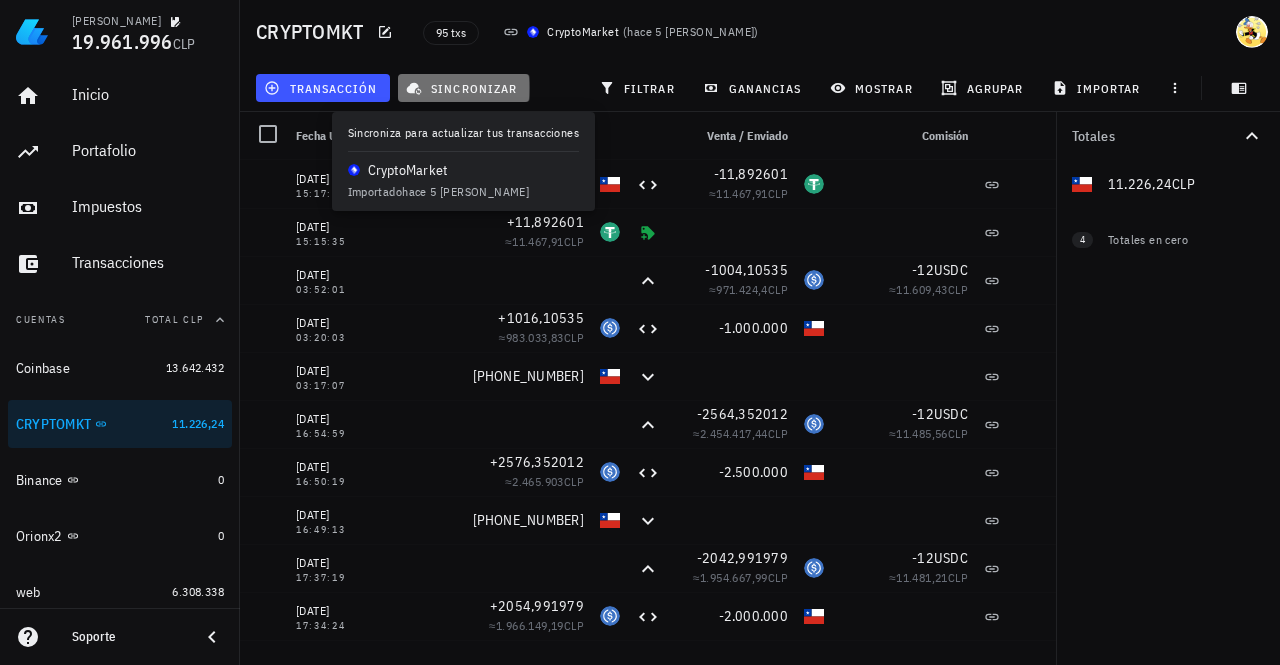 click on "sincronizar" at bounding box center (463, 88) 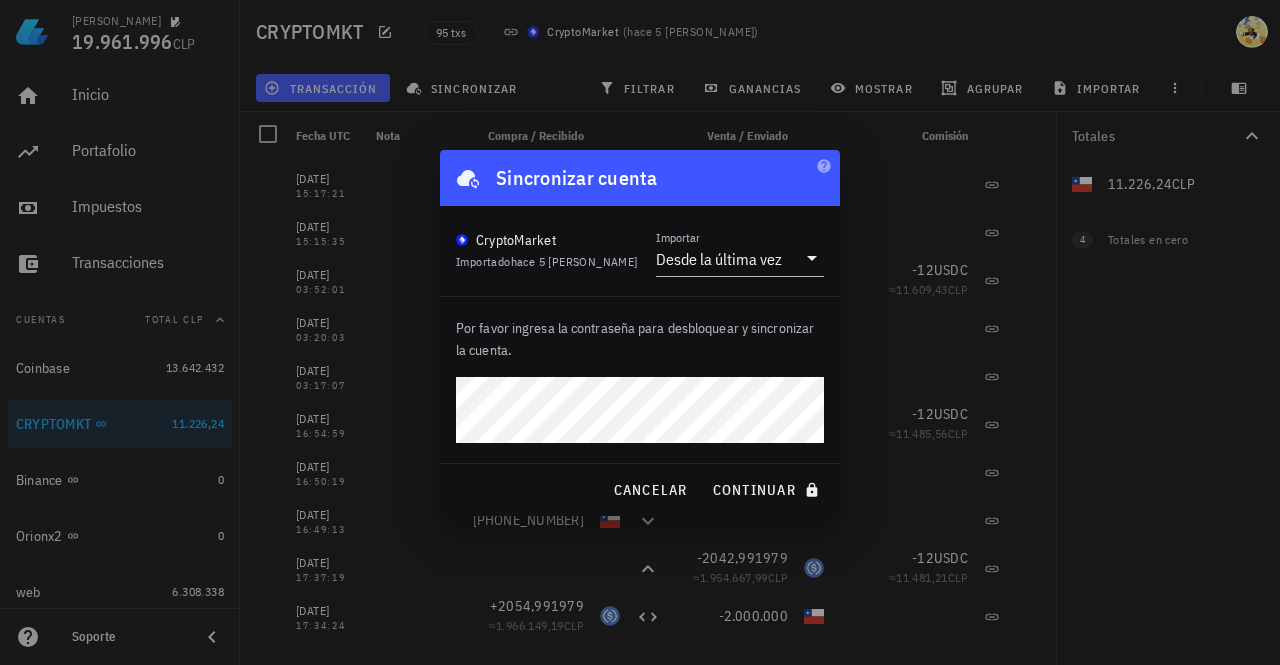 click on "continuar" at bounding box center (768, 490) 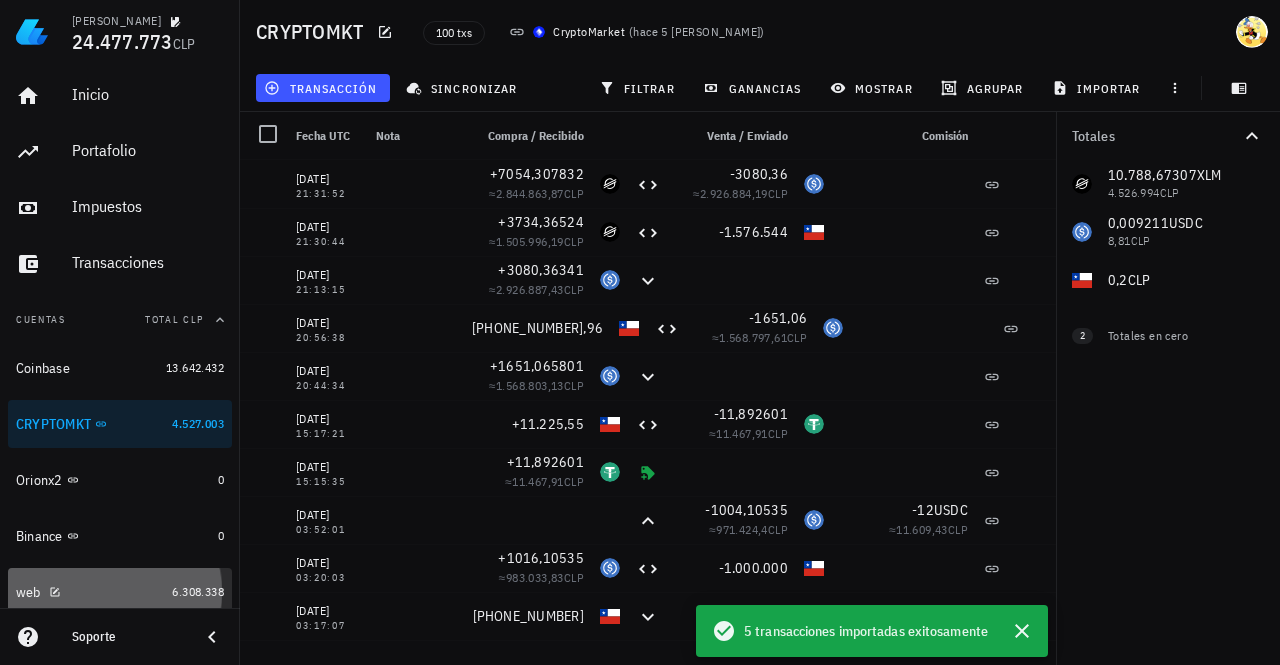 click on "web" at bounding box center (90, 592) 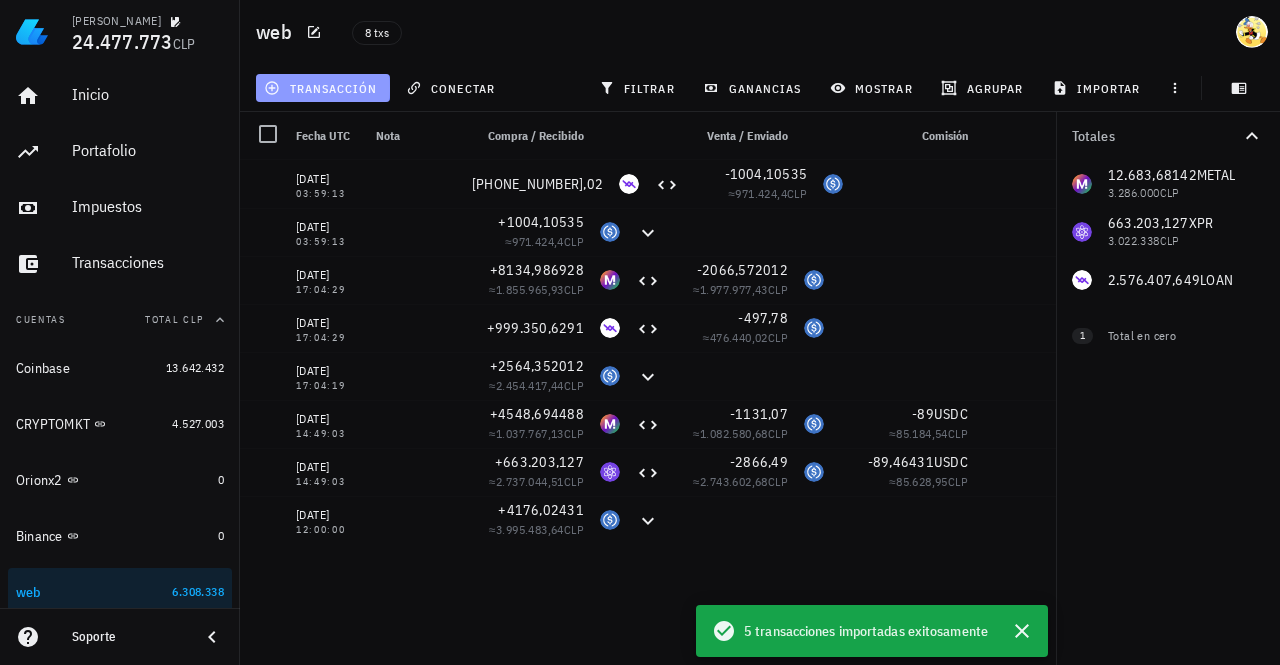 click on "transacción" at bounding box center (322, 88) 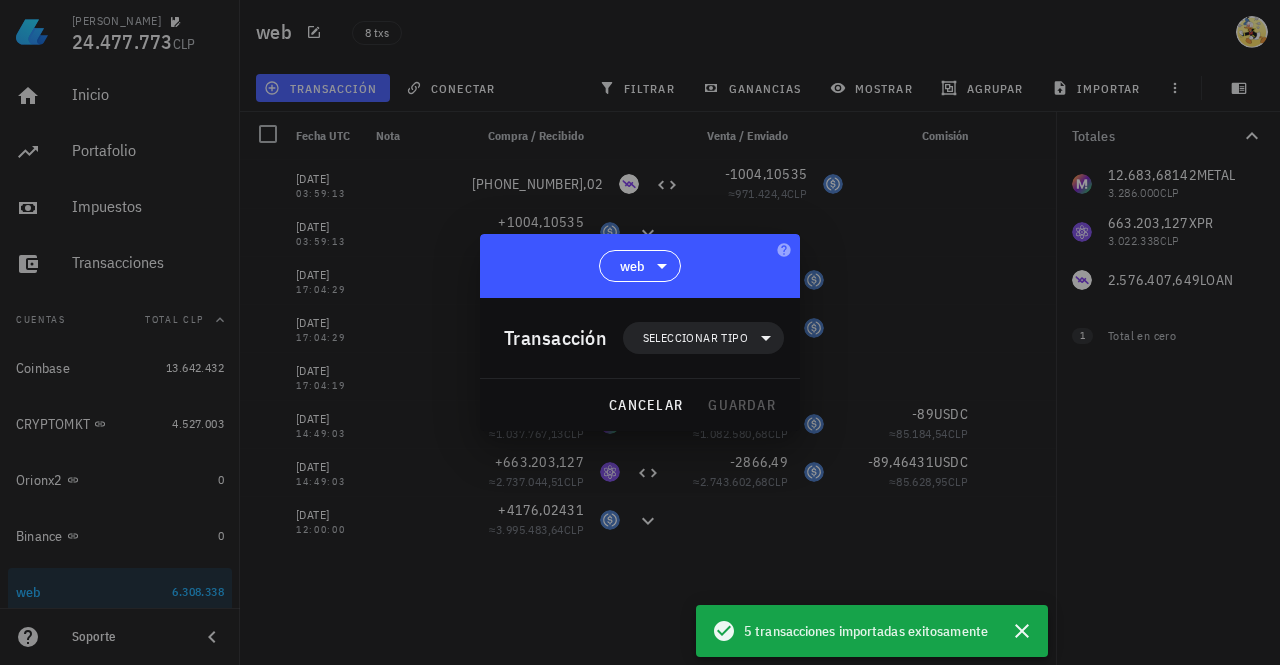 click at bounding box center (640, 332) 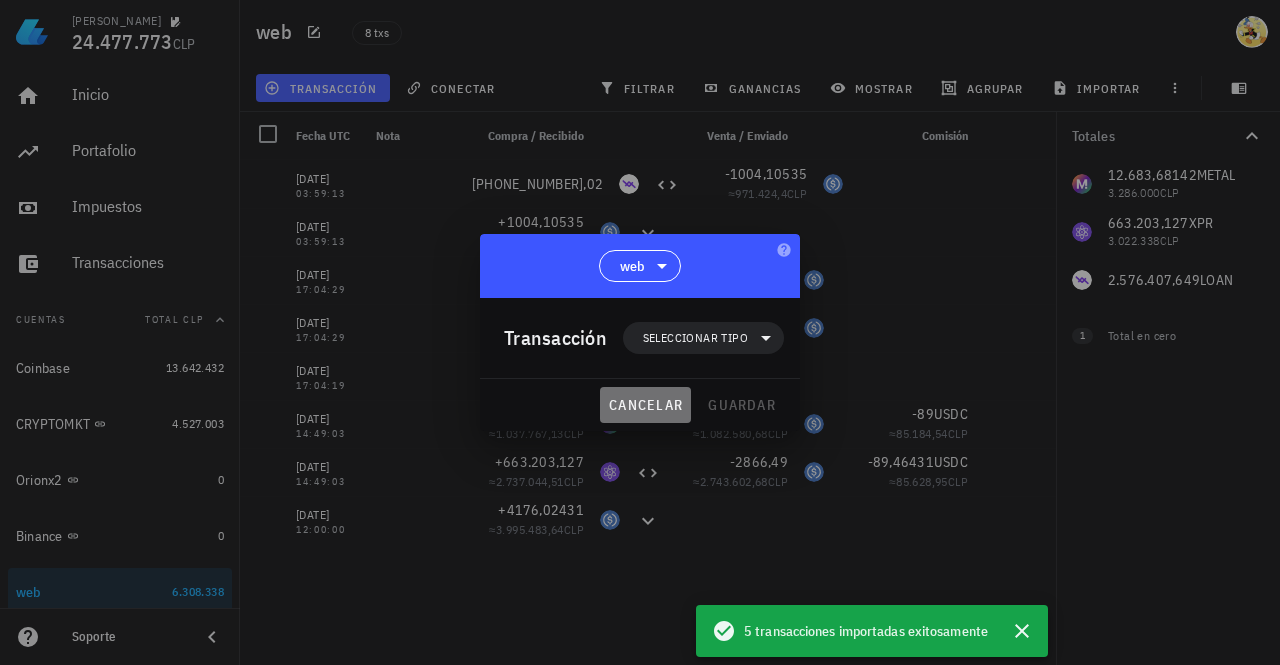 click on "cancelar" at bounding box center (645, 405) 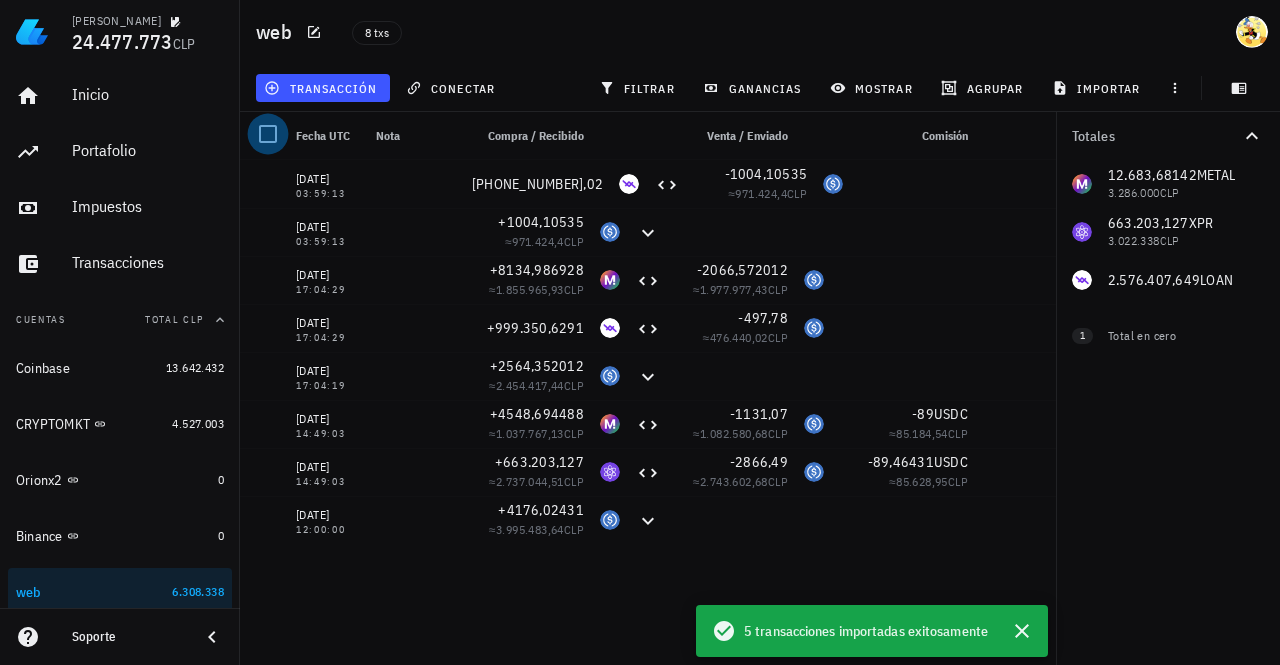 click at bounding box center (268, 134) 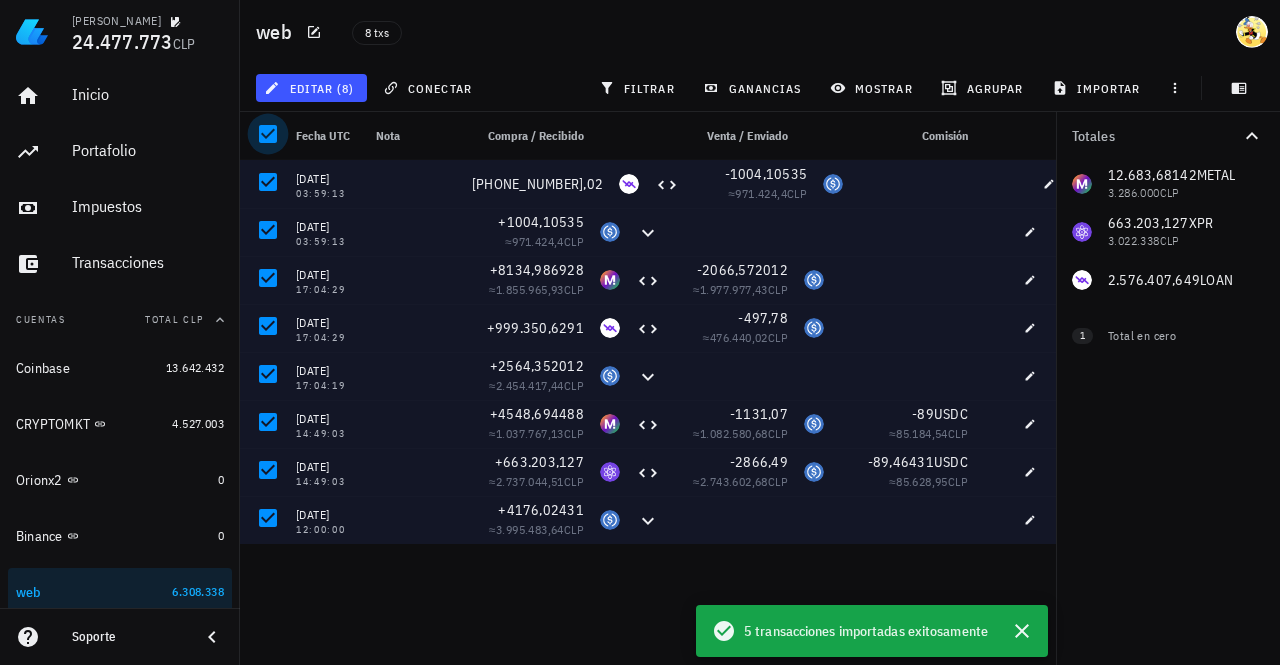 click at bounding box center (268, 134) 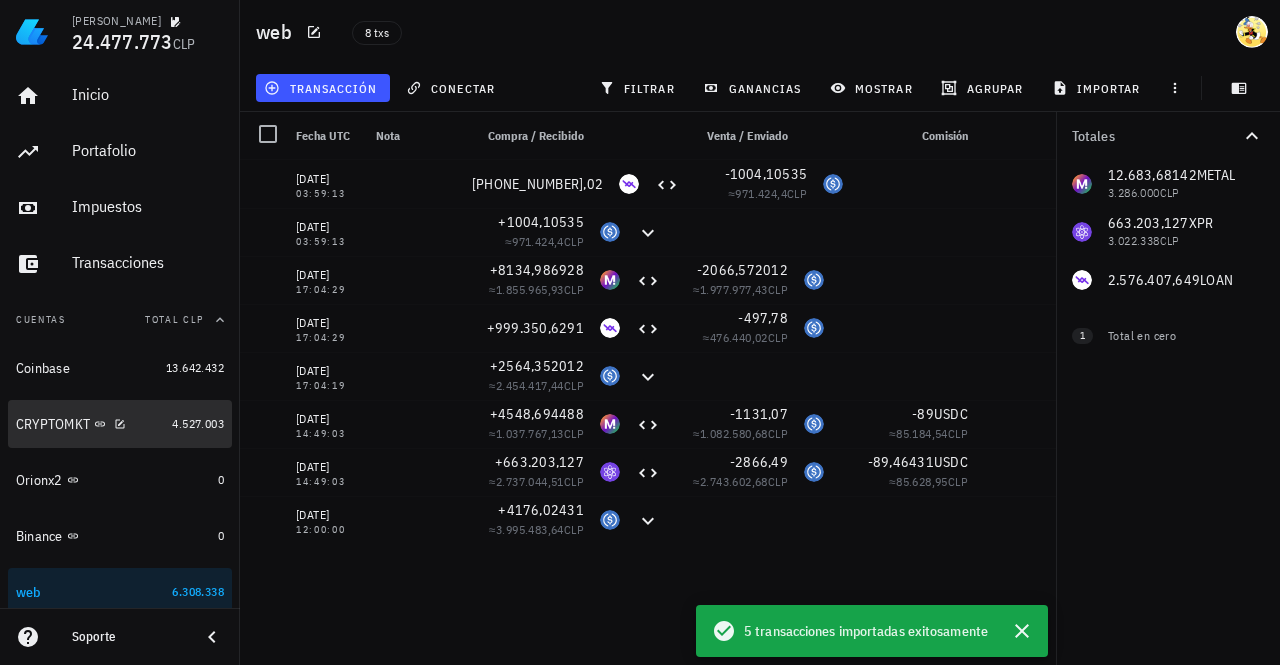 click on "CRYPTOMKT" at bounding box center [90, 424] 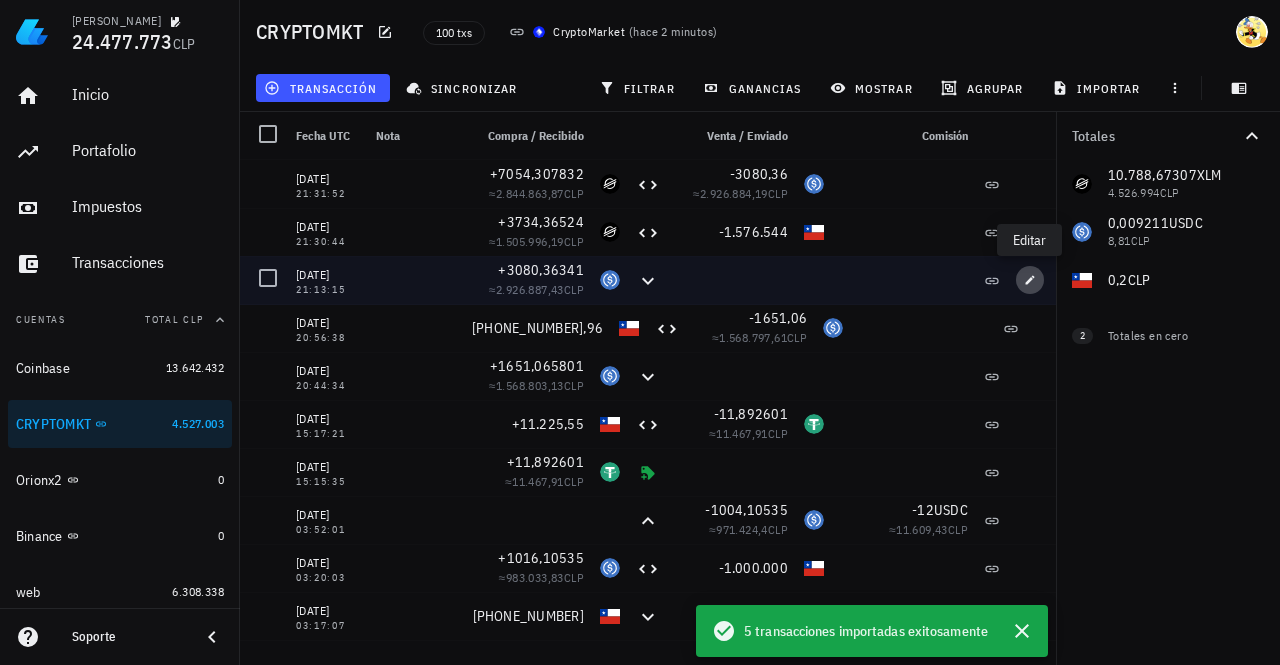 click 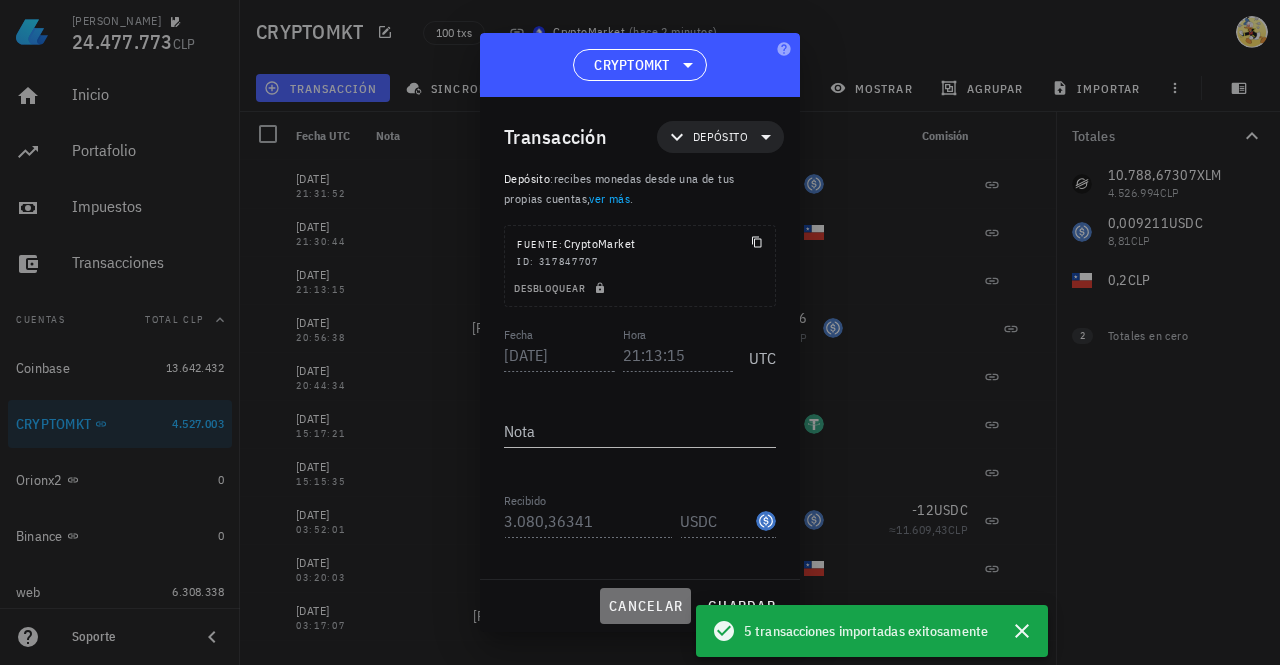 click on "cancelar" at bounding box center [645, 606] 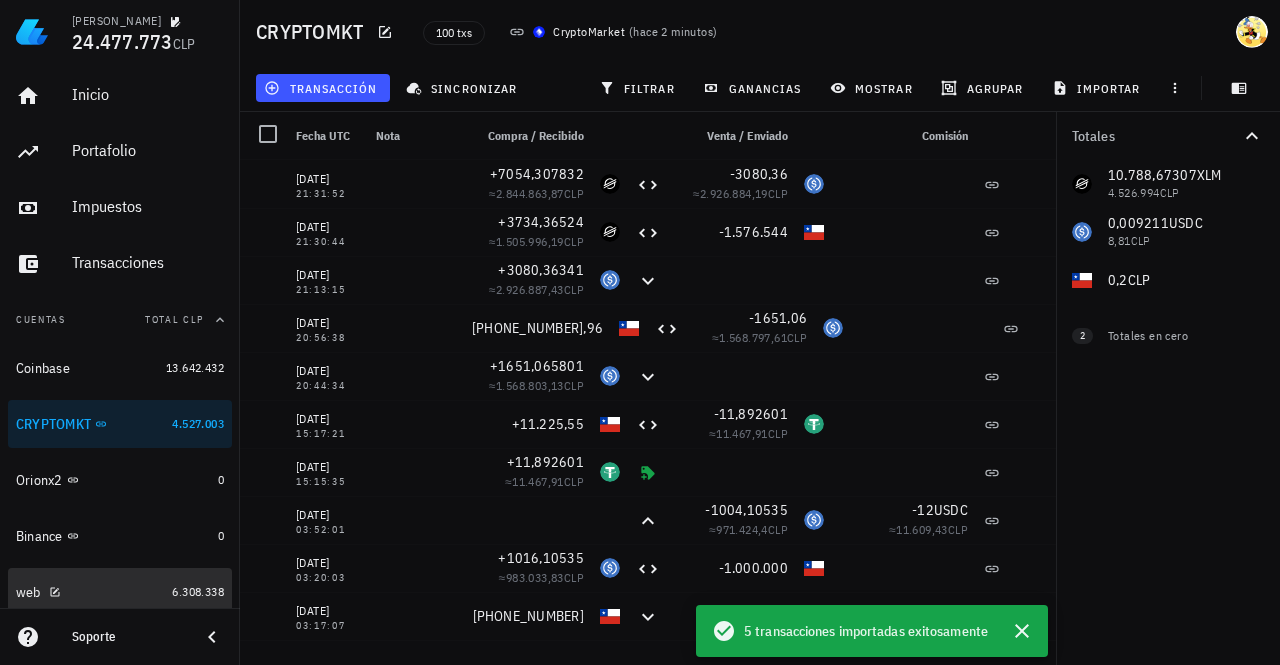 click on "web" at bounding box center [90, 592] 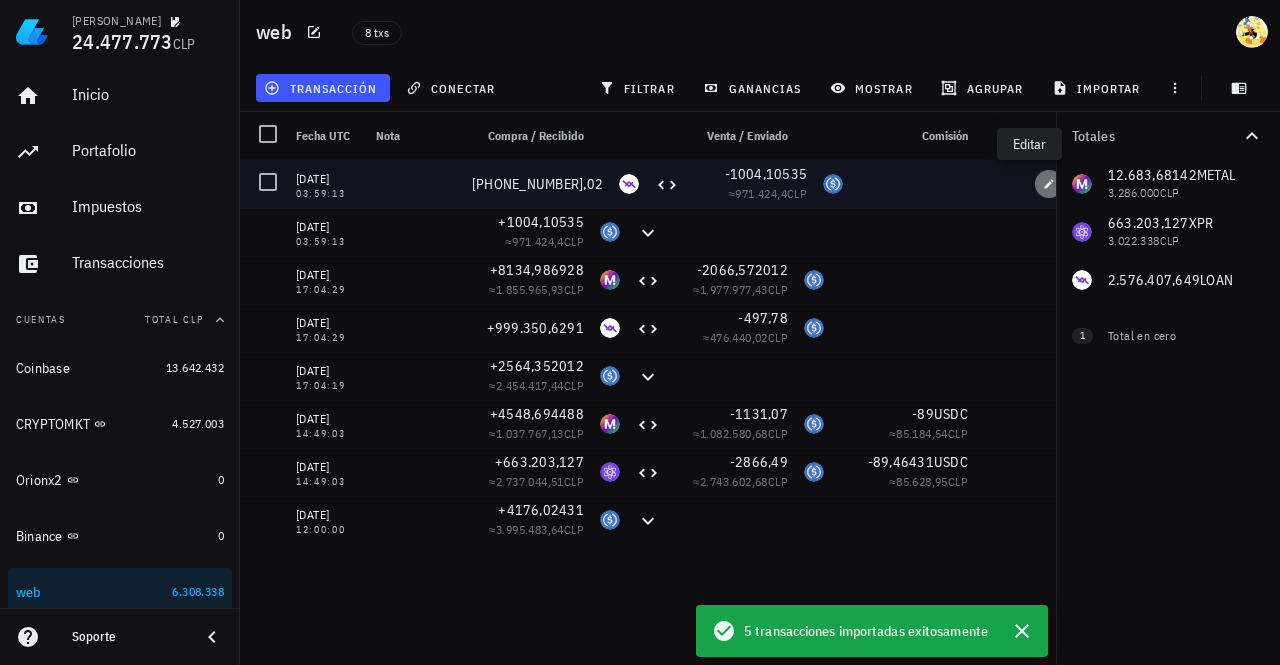 click 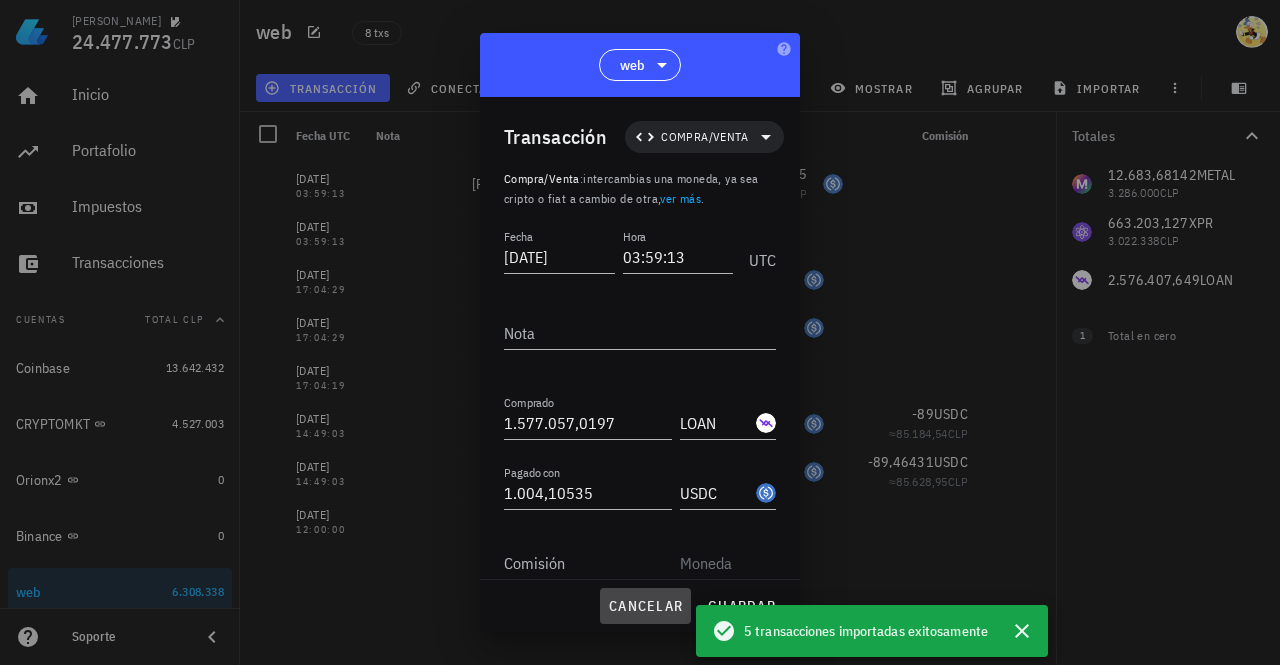 click on "cancelar" at bounding box center (645, 606) 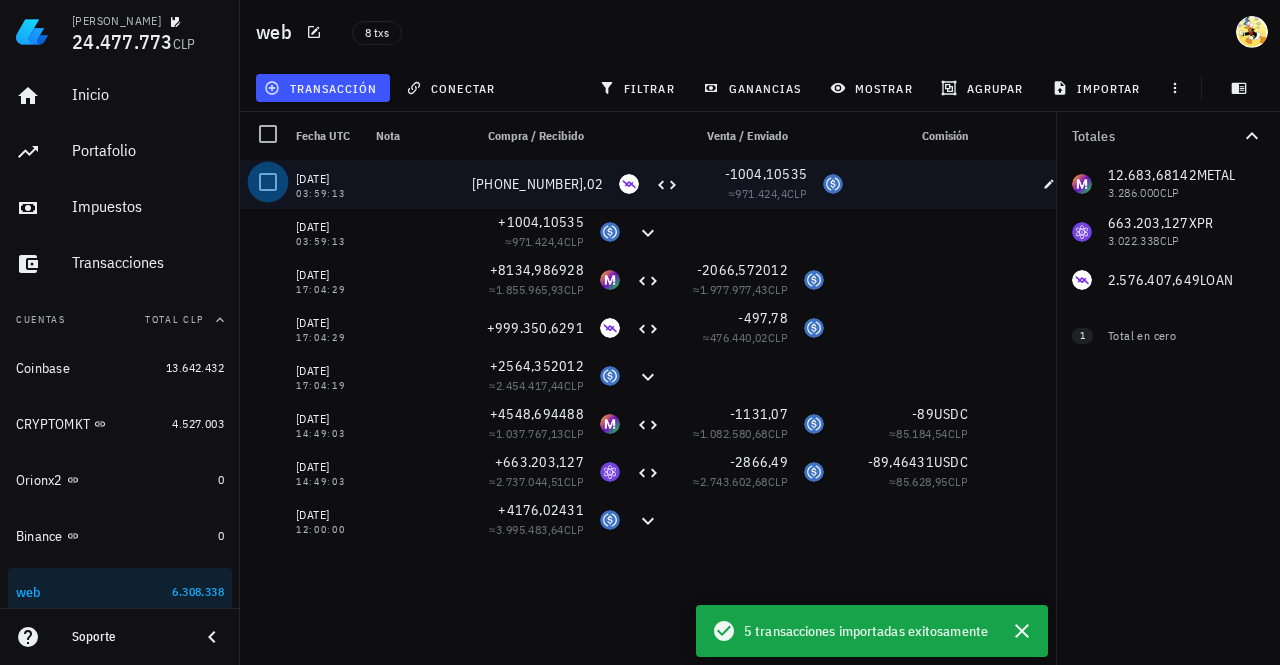 click at bounding box center (268, 182) 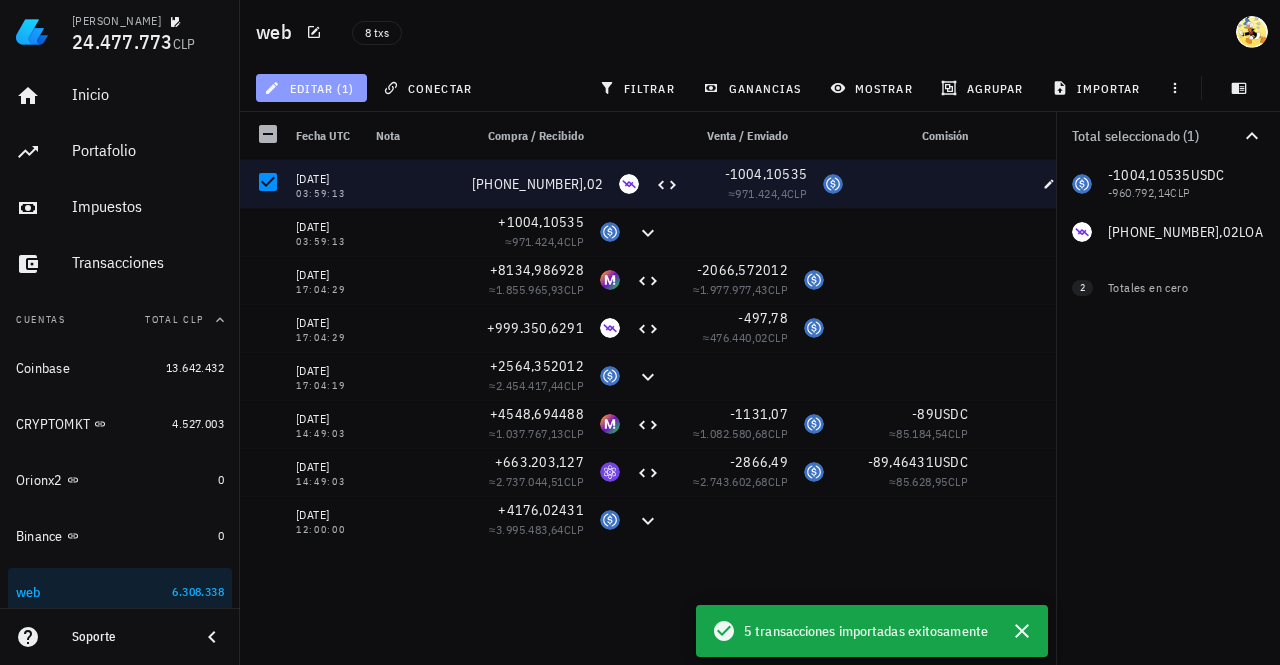 click on "editar (1)" at bounding box center [311, 88] 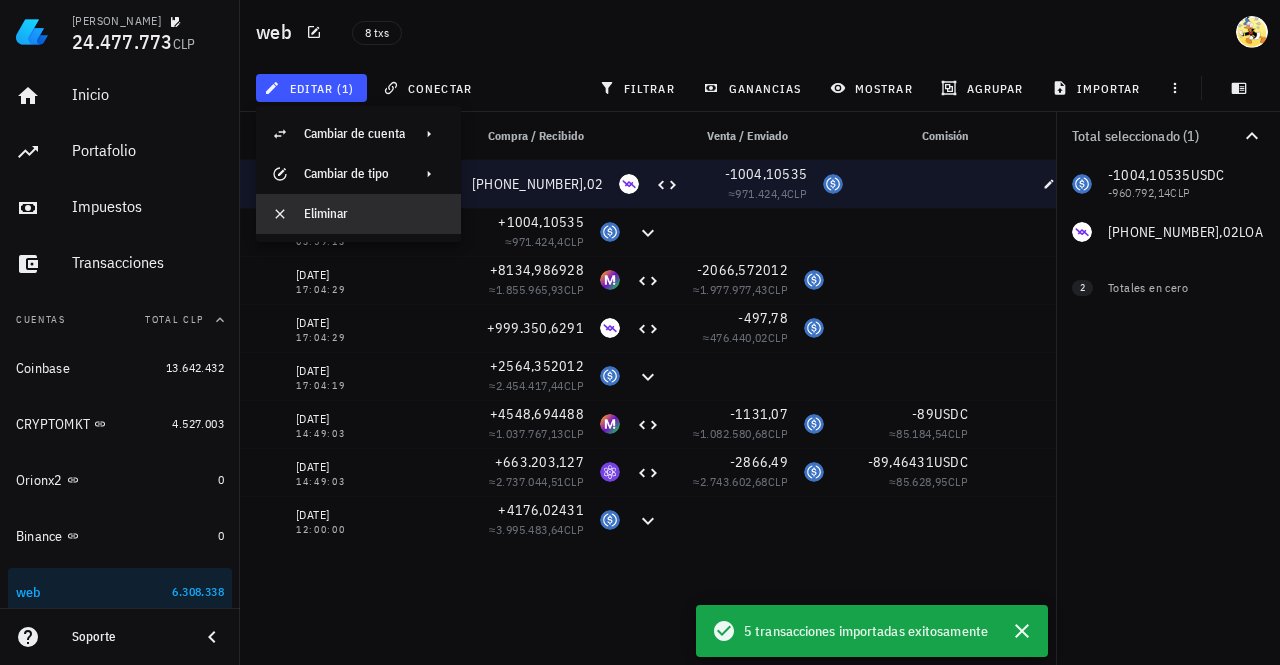 click on "Eliminar" at bounding box center [374, 214] 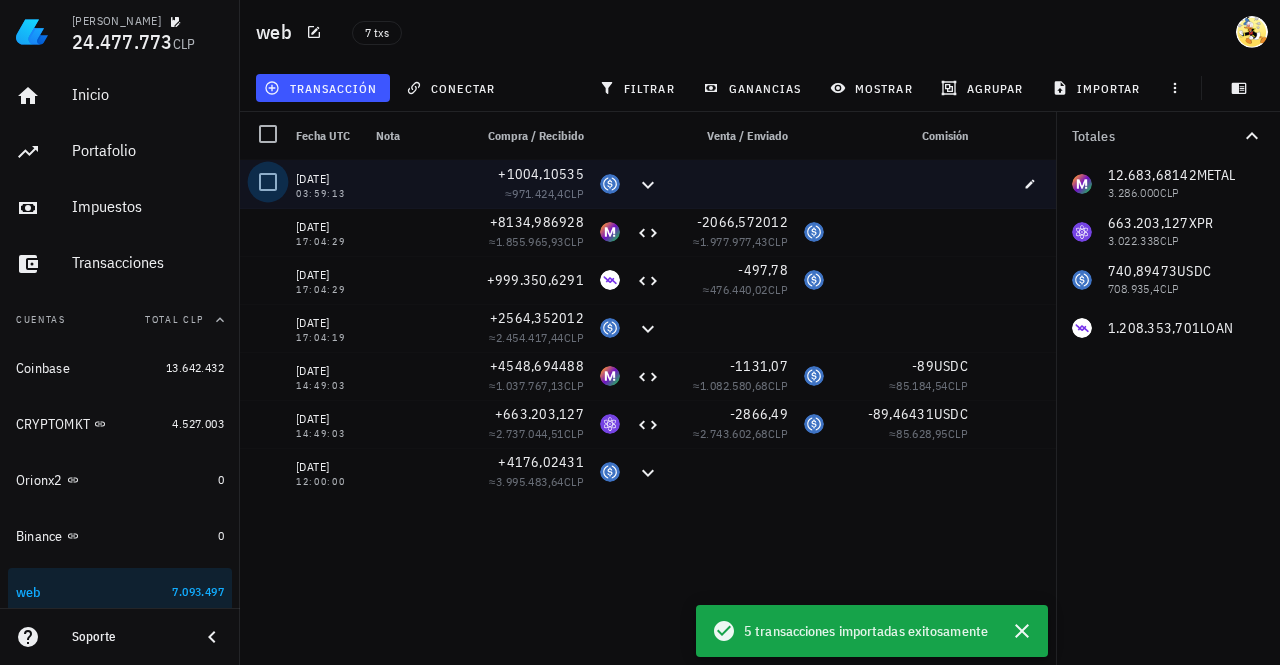 click at bounding box center [268, 182] 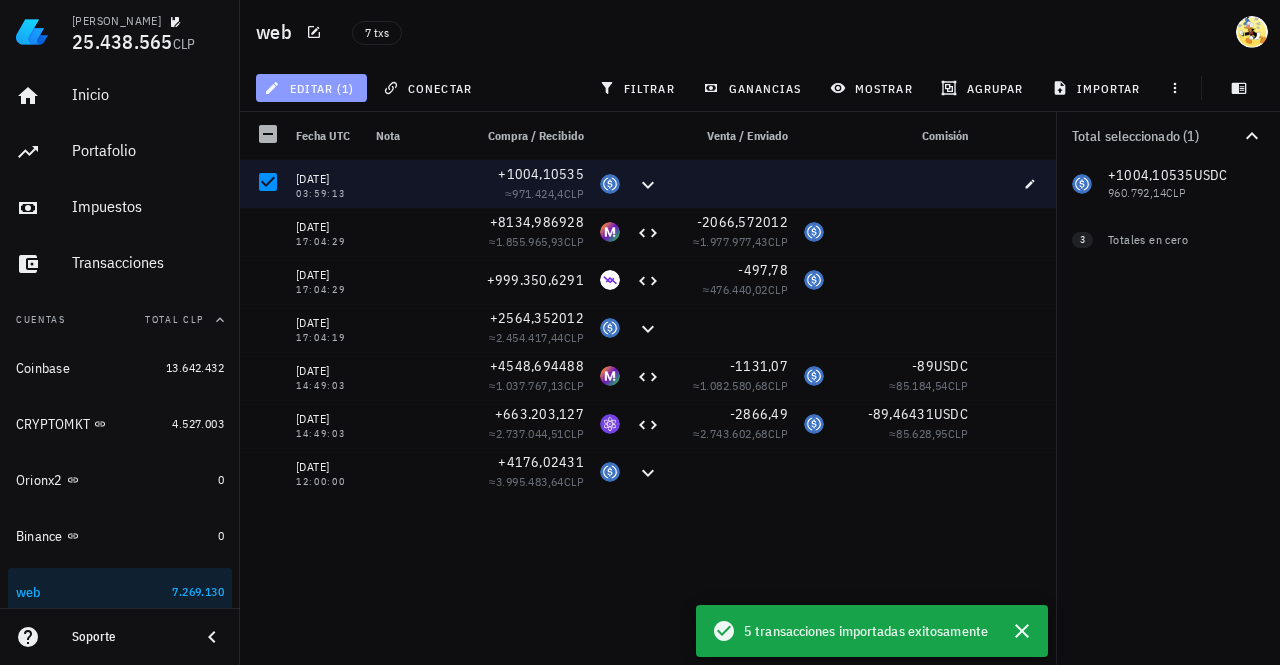 click on "editar (1)" at bounding box center (311, 88) 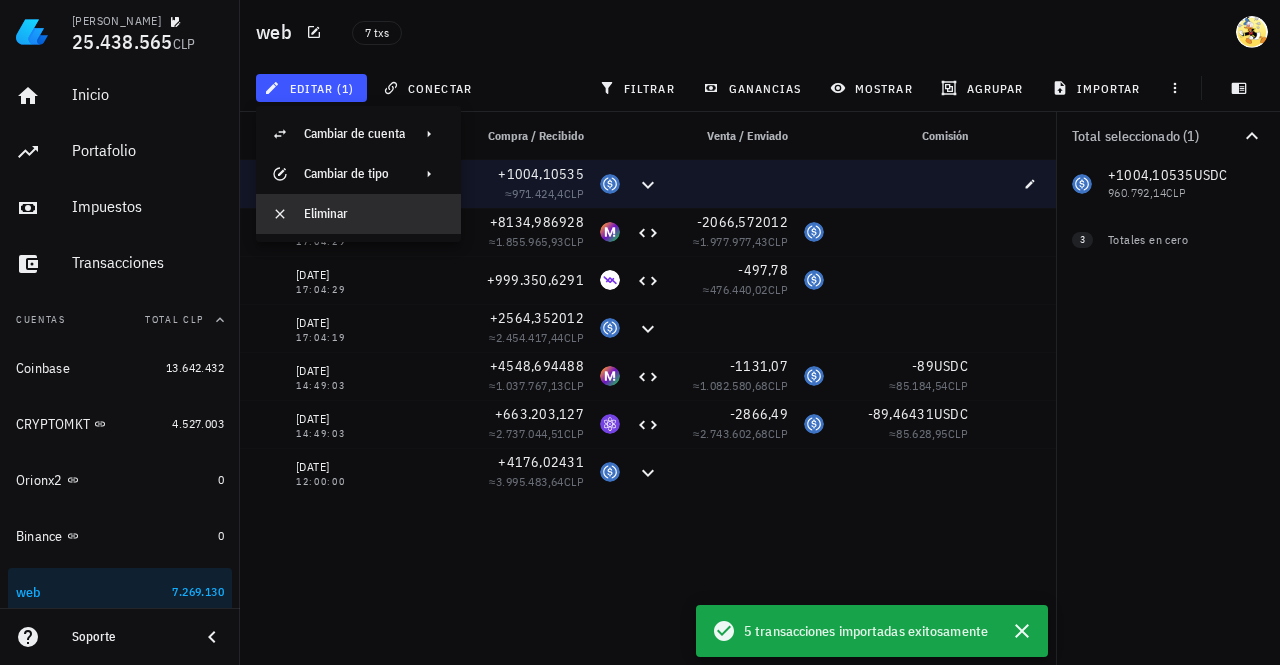 click on "Eliminar" at bounding box center (374, 214) 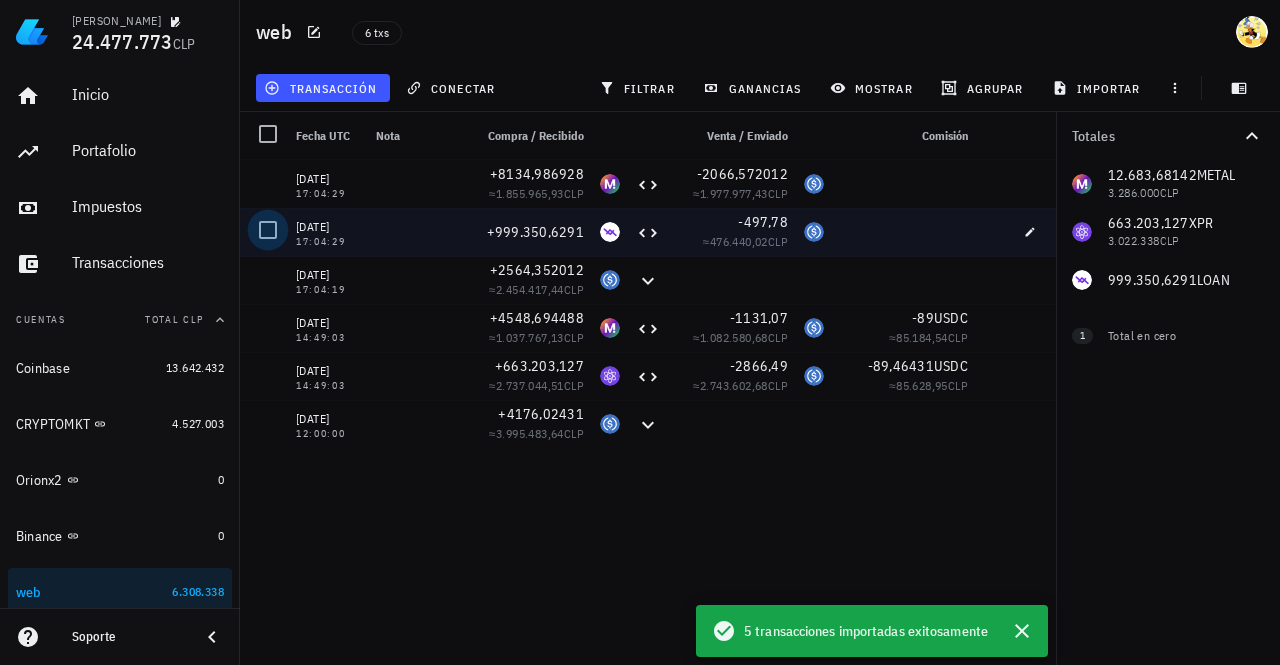 click at bounding box center [268, 230] 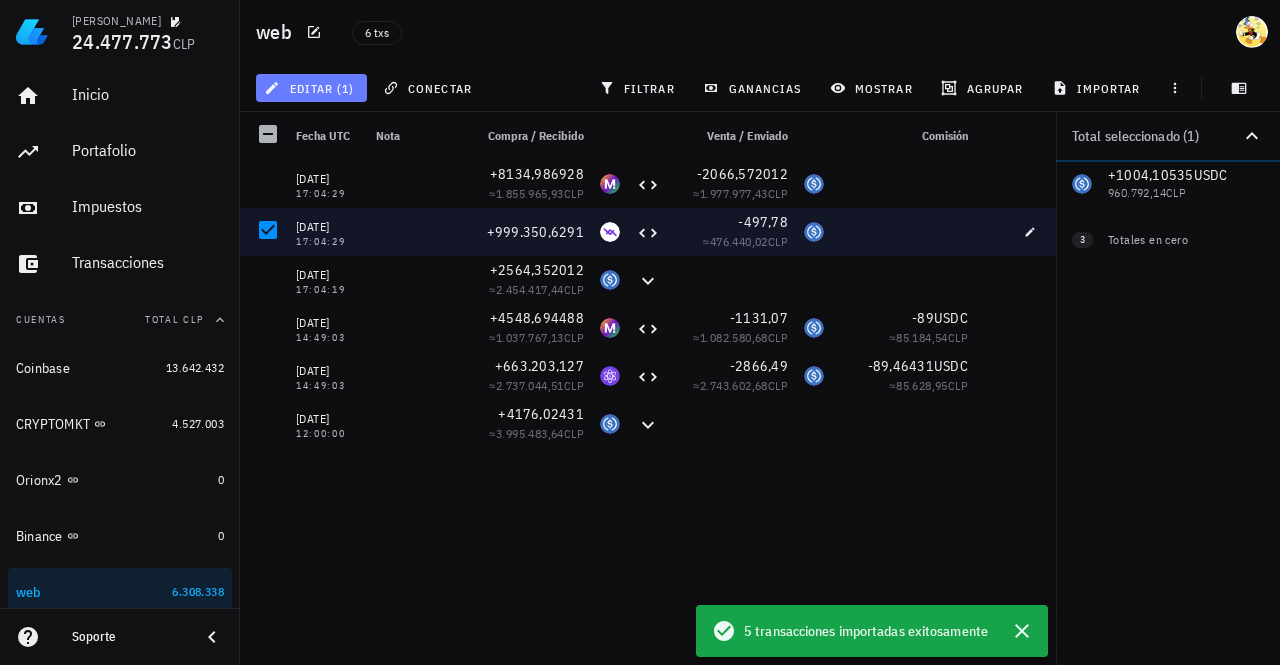 click on "editar (1)" at bounding box center [311, 88] 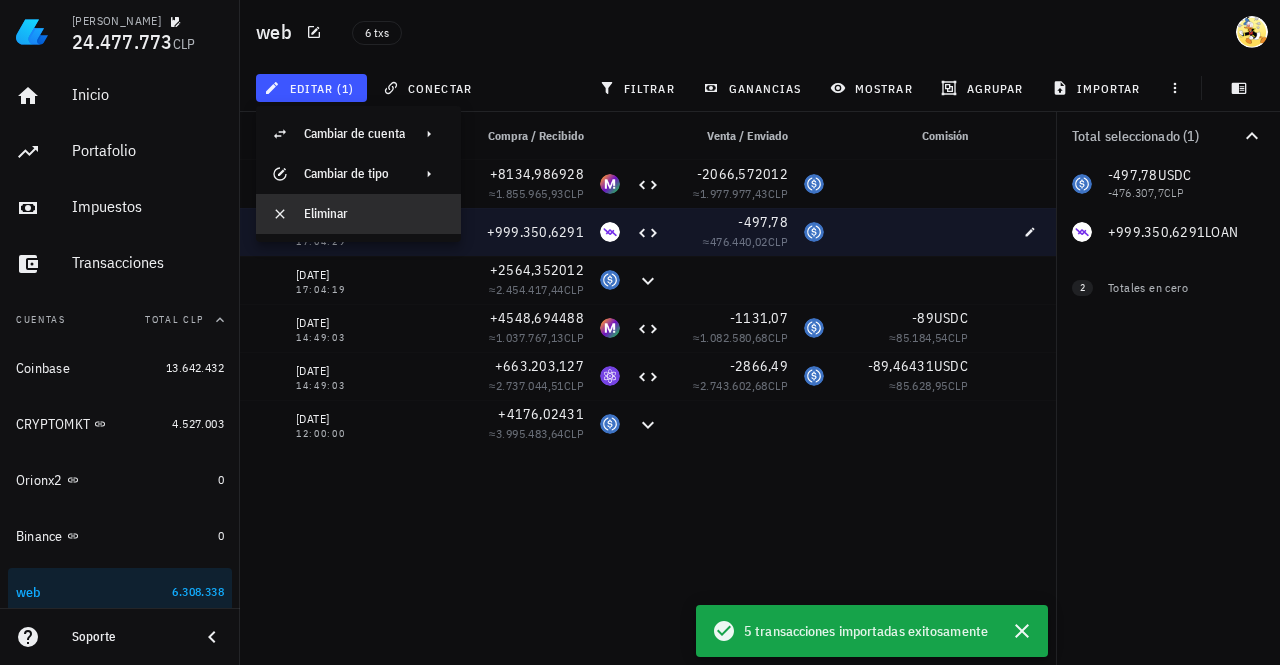 click on "Eliminar" at bounding box center [374, 214] 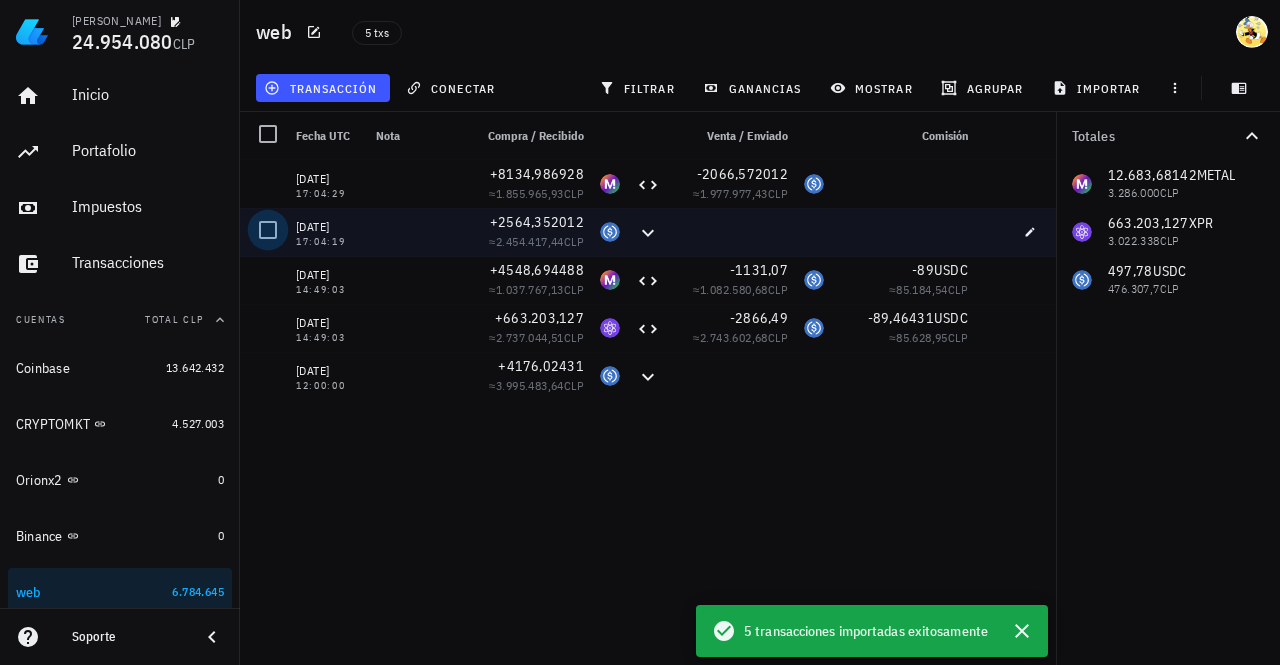click at bounding box center (268, 230) 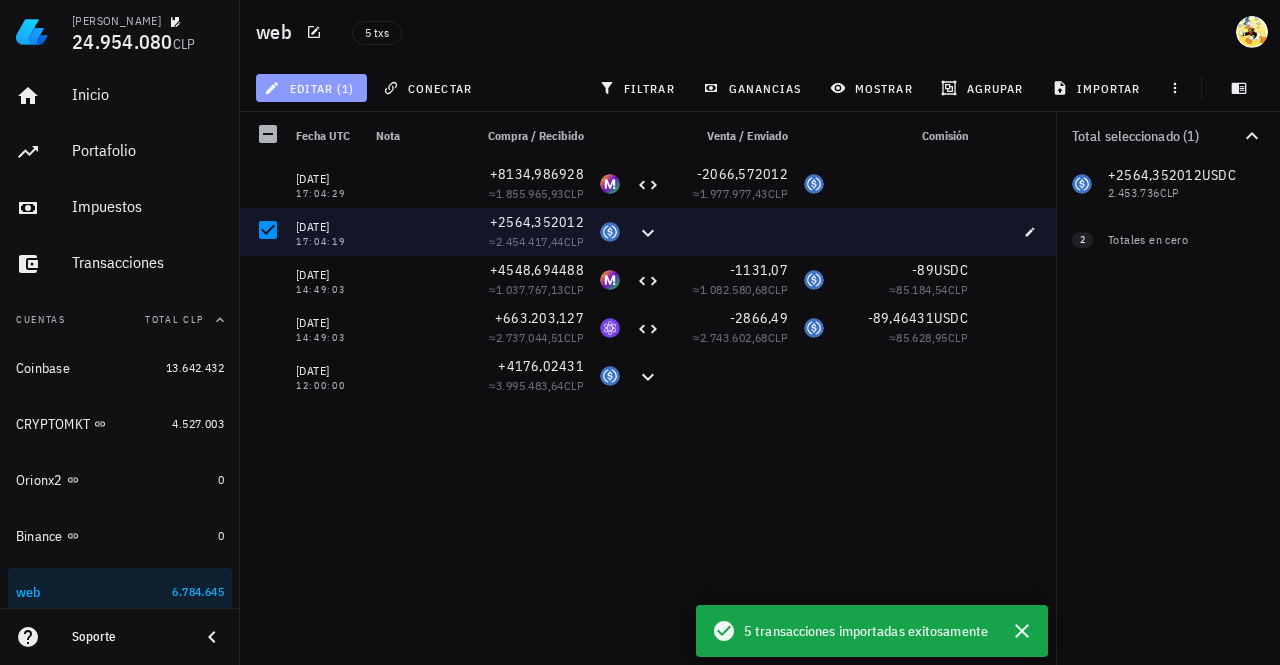click on "editar (1)" at bounding box center [311, 88] 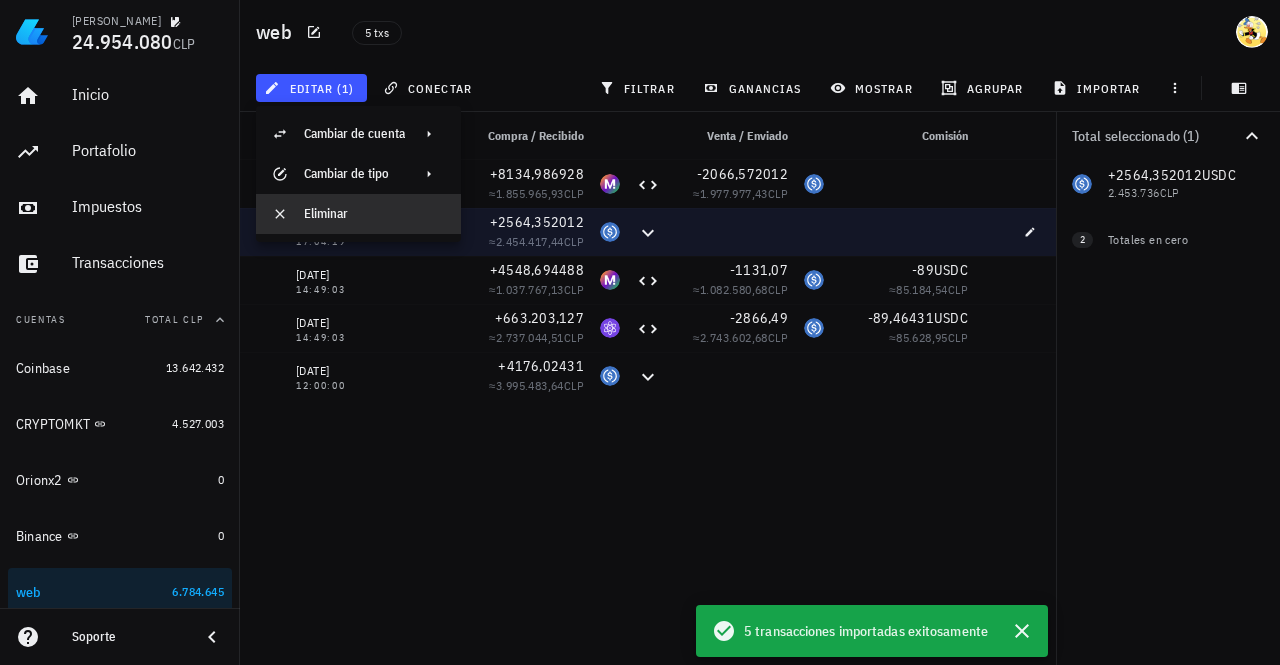 click on "Eliminar" at bounding box center (374, 214) 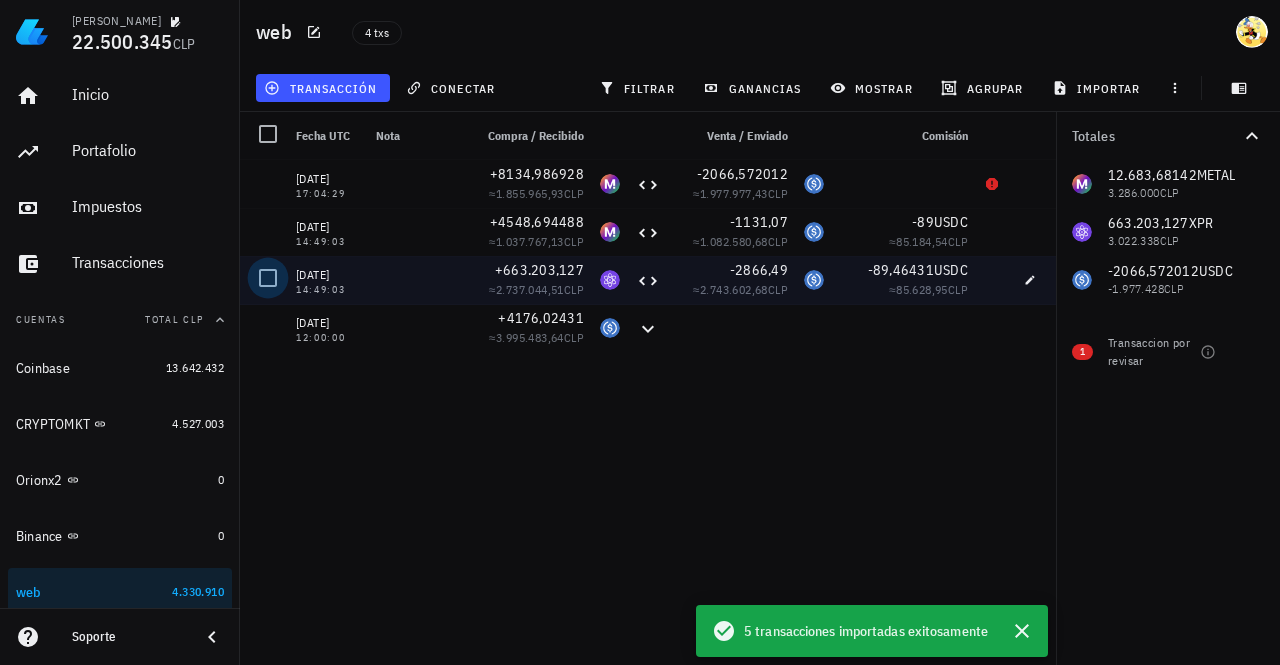 click at bounding box center (268, 278) 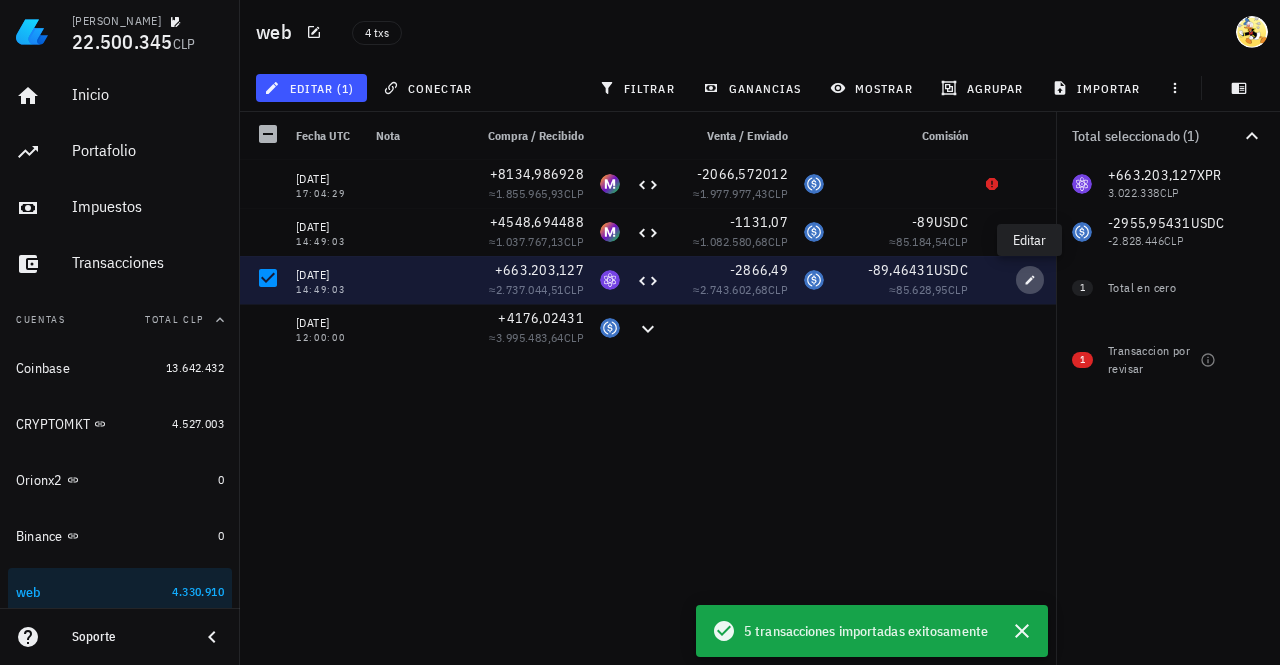 click 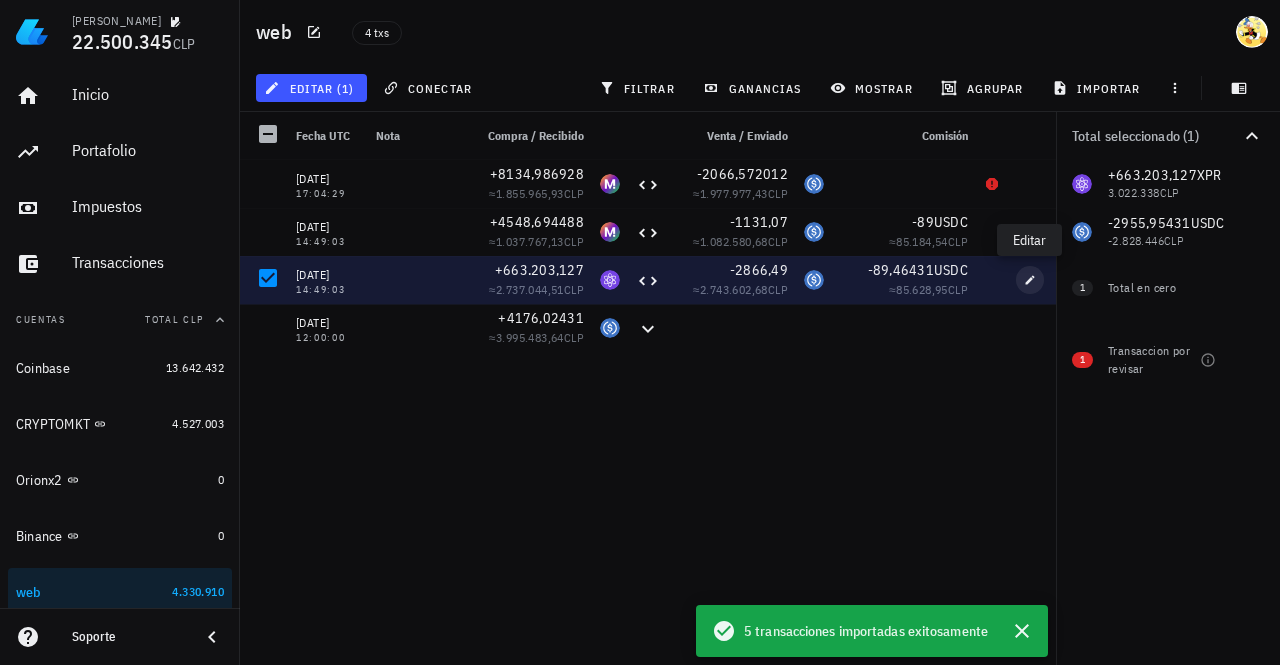 type on "[DATE]" 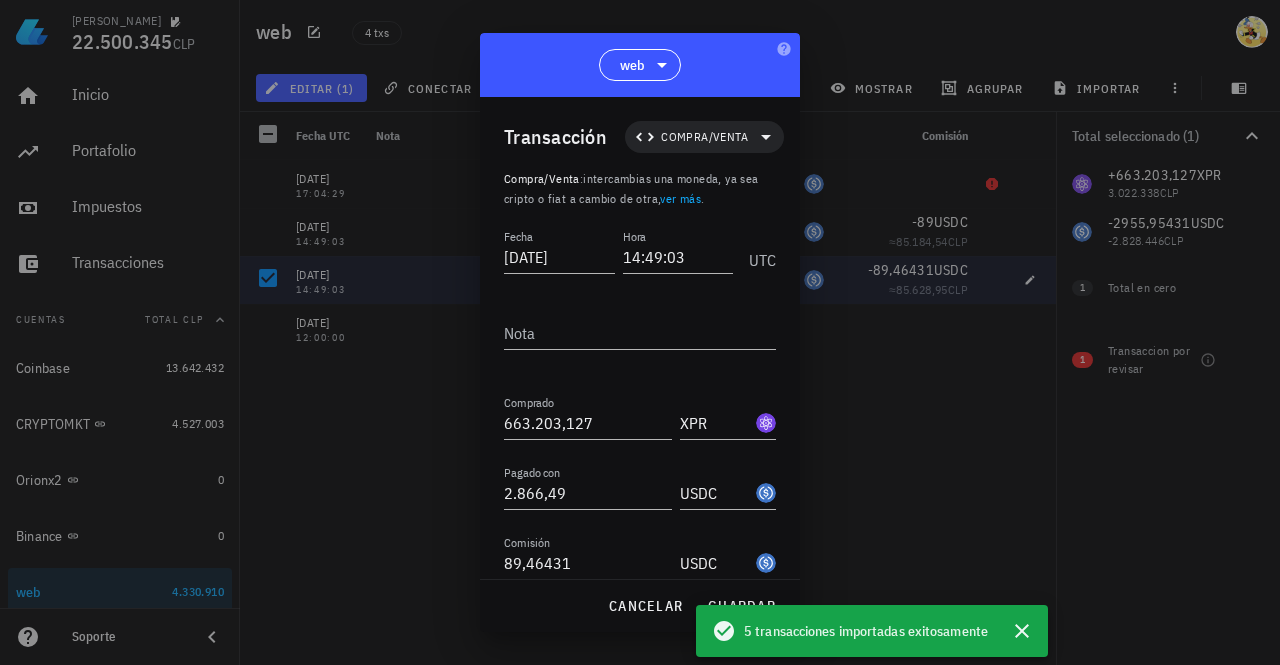 click at bounding box center (640, 332) 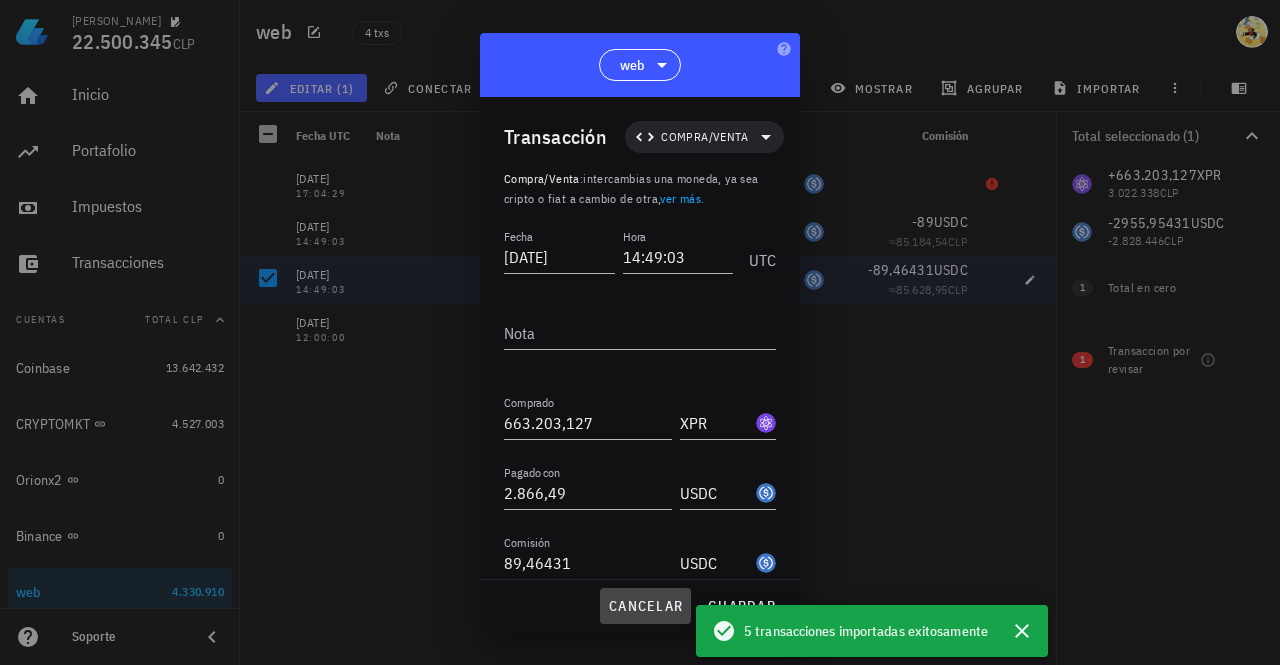 click on "cancelar" at bounding box center [645, 606] 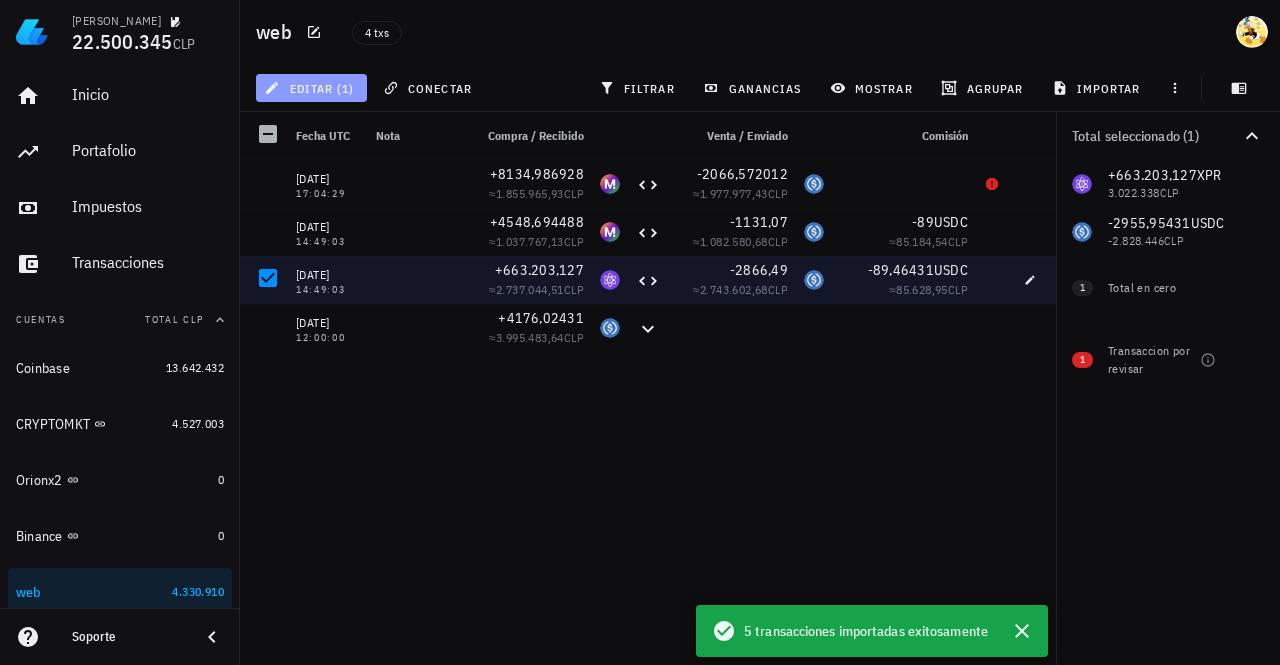 click on "editar (1)" at bounding box center (311, 88) 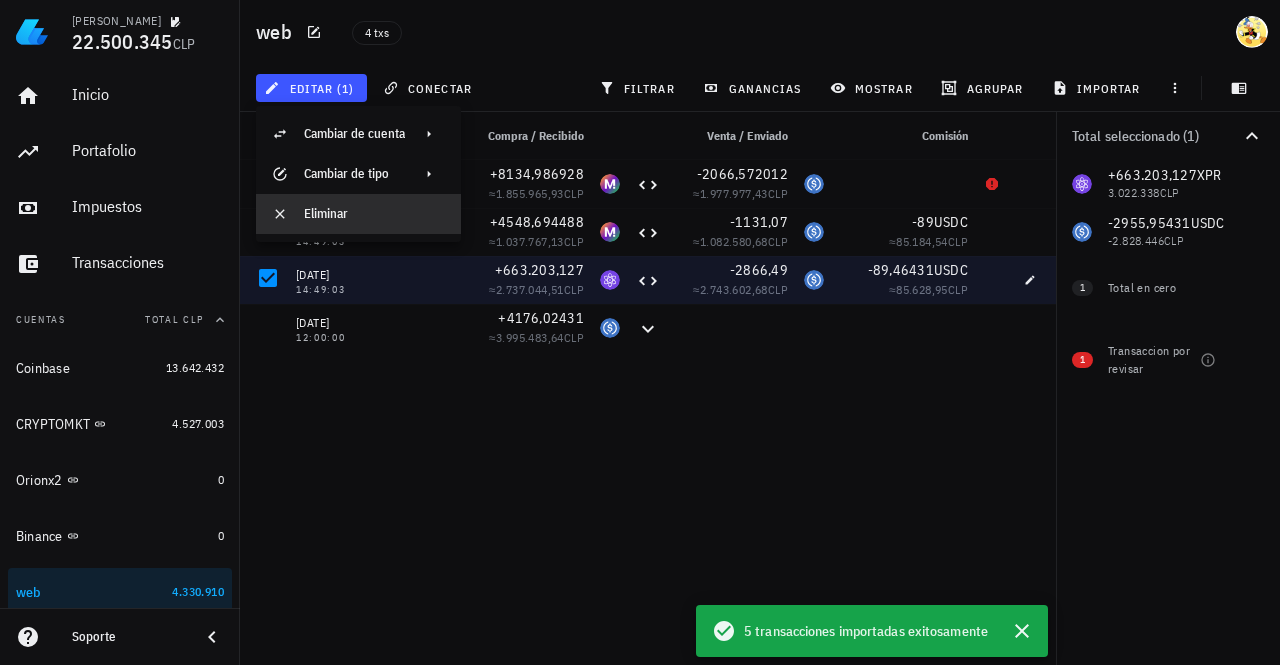 click on "Eliminar" at bounding box center [374, 214] 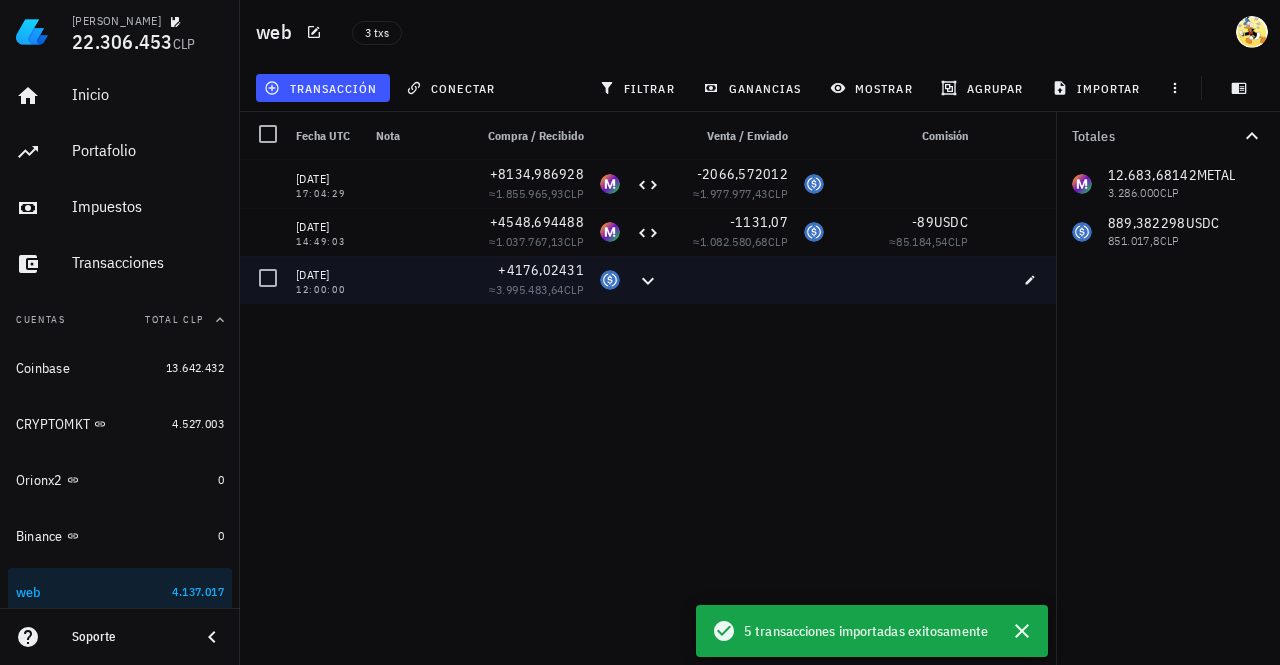 click at bounding box center [268, 278] 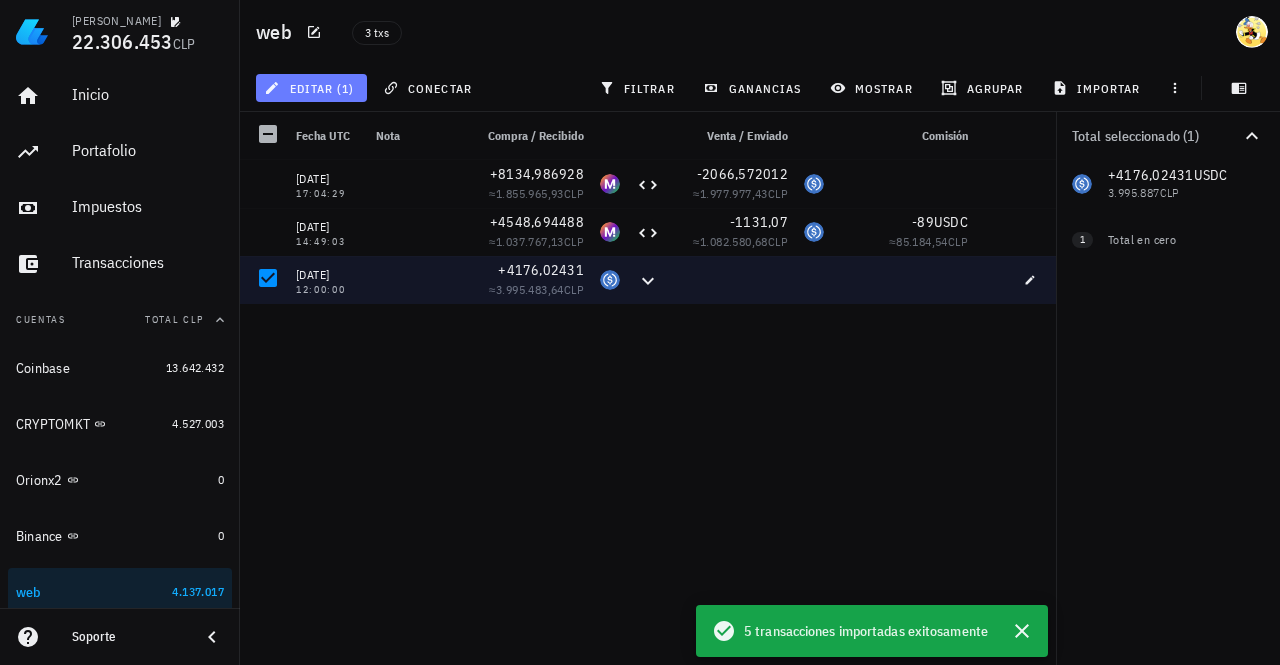 click on "editar (1)" at bounding box center (311, 88) 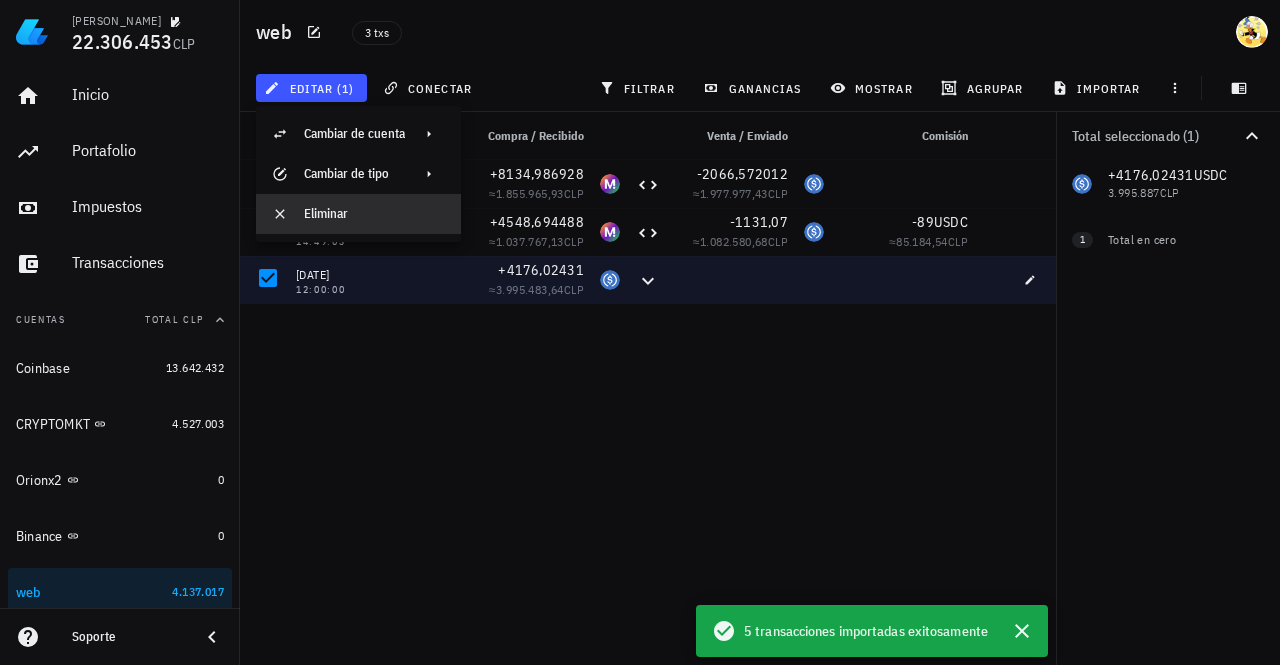 click on "Eliminar" at bounding box center [374, 214] 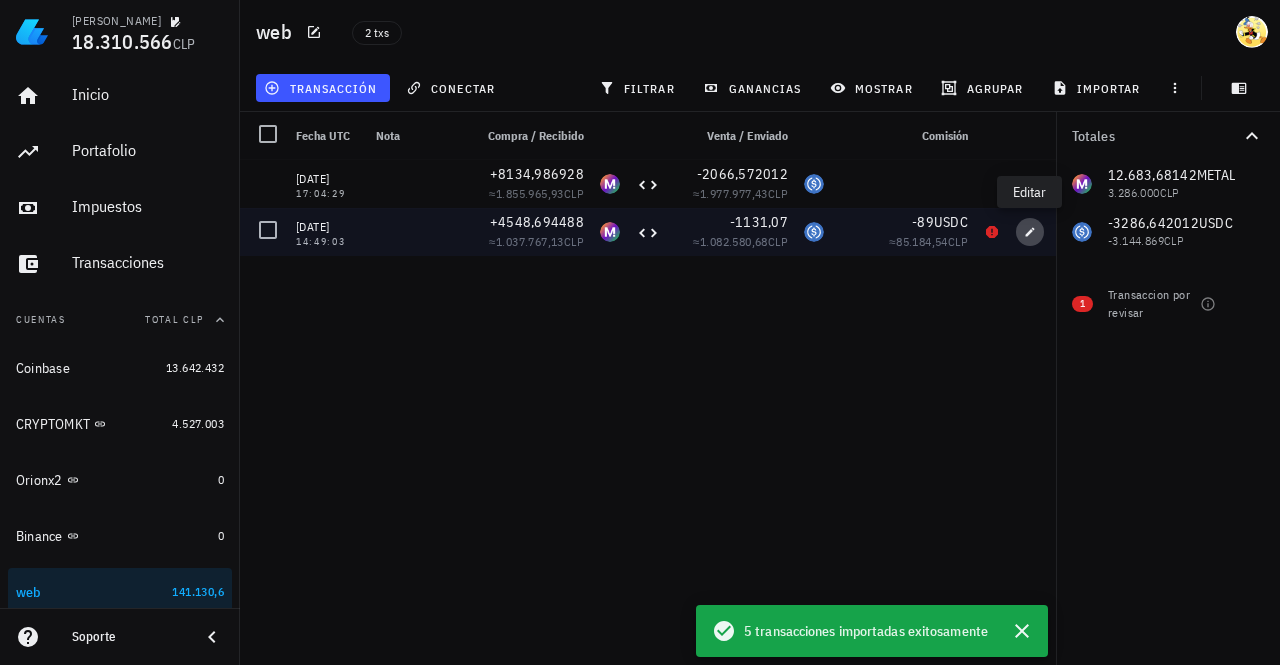 click 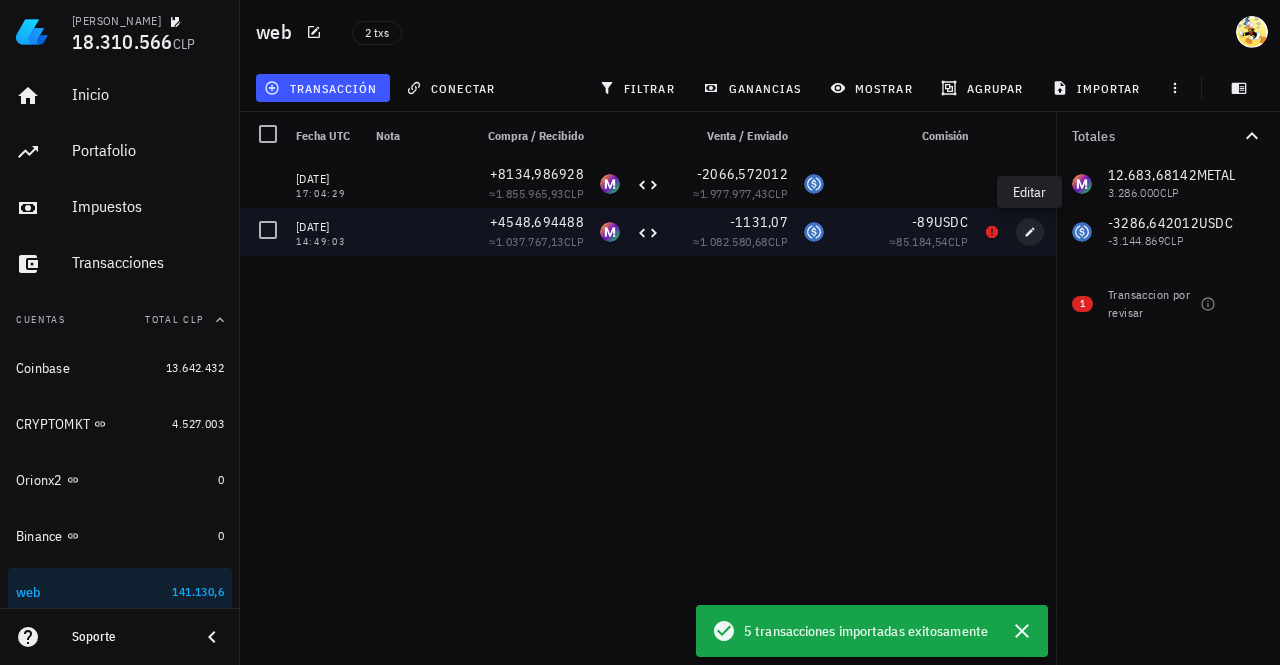 type on "4.548,69448795" 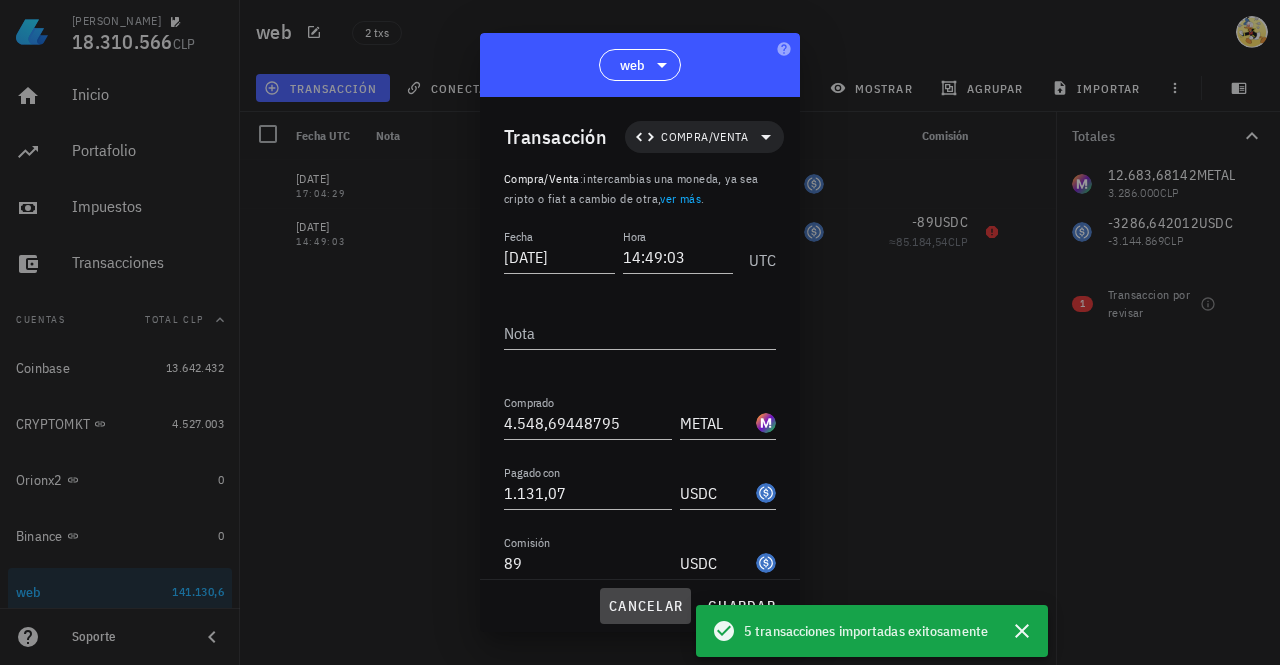 click on "cancelar" at bounding box center [645, 606] 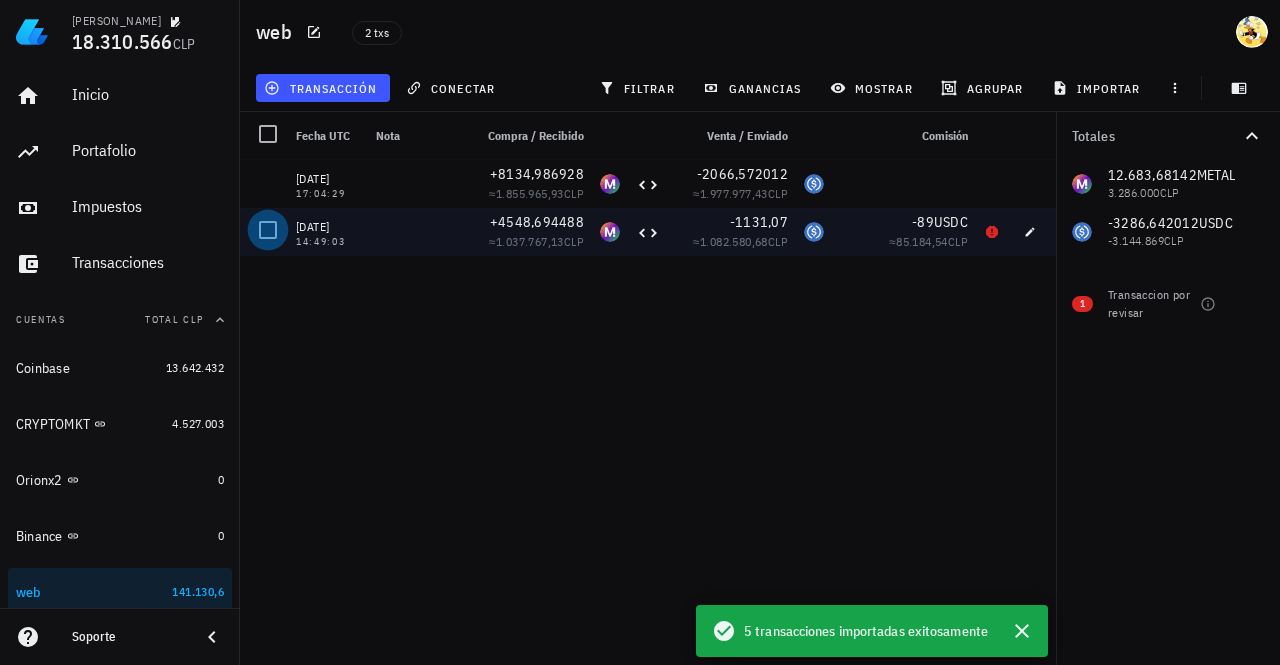 click at bounding box center [268, 230] 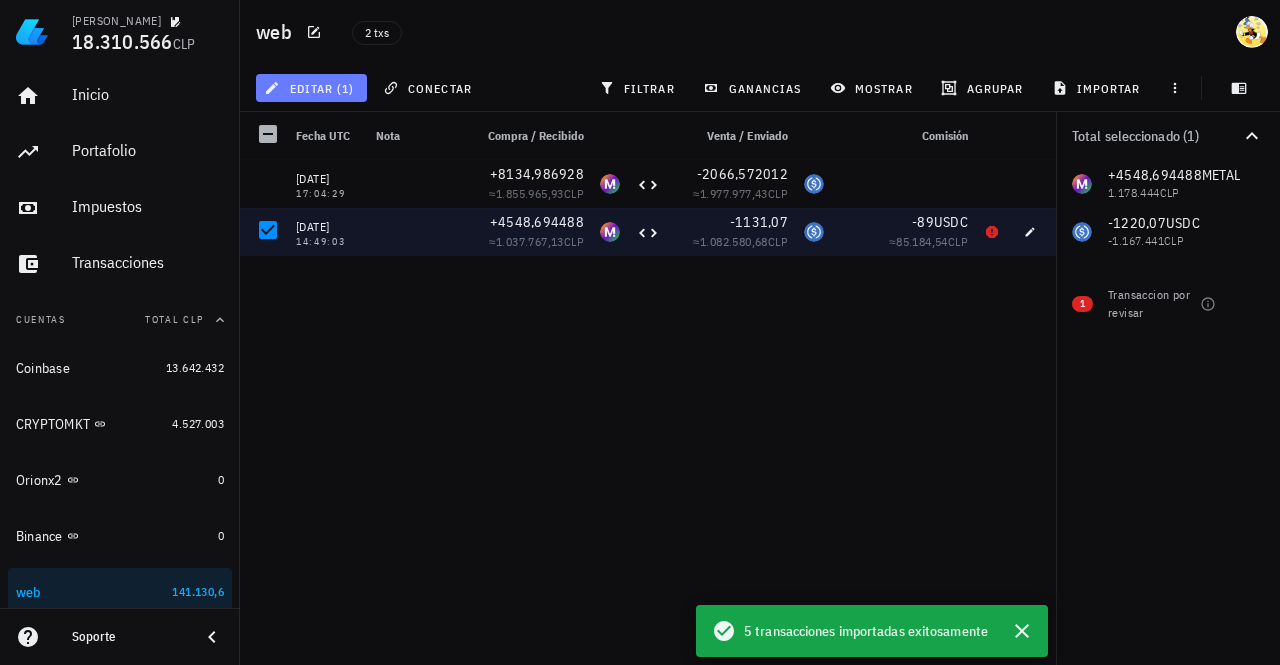 click on "editar (1)" at bounding box center [311, 88] 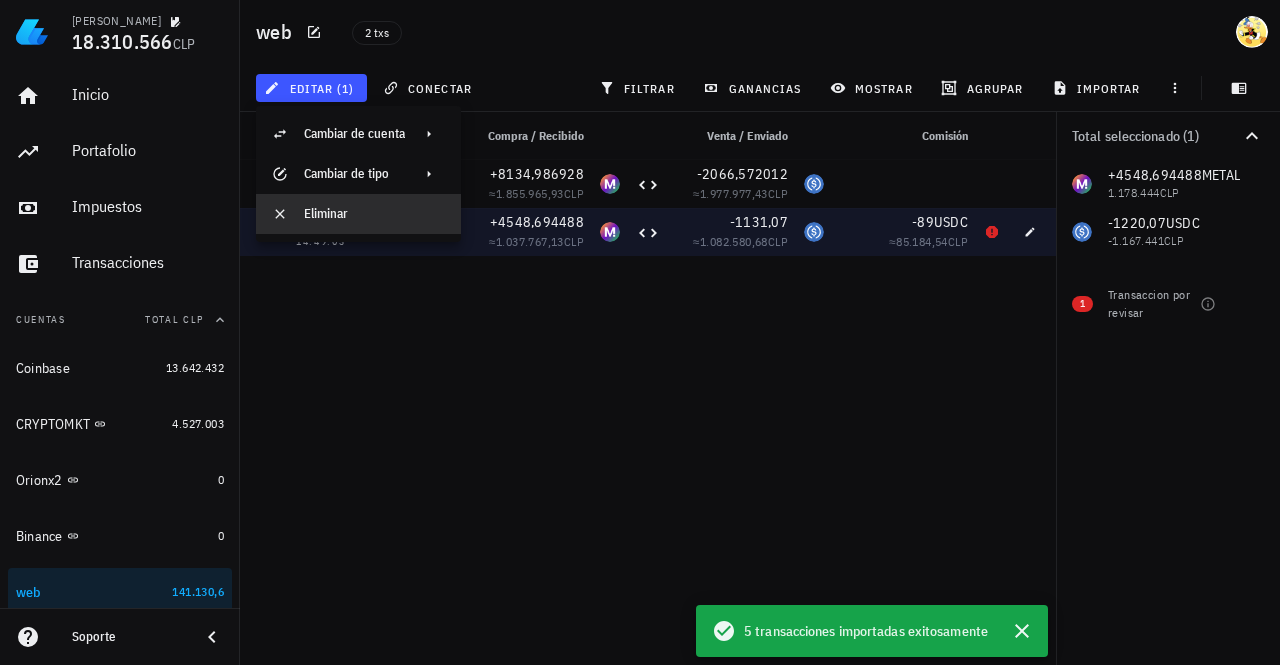 click on "Eliminar" at bounding box center (374, 214) 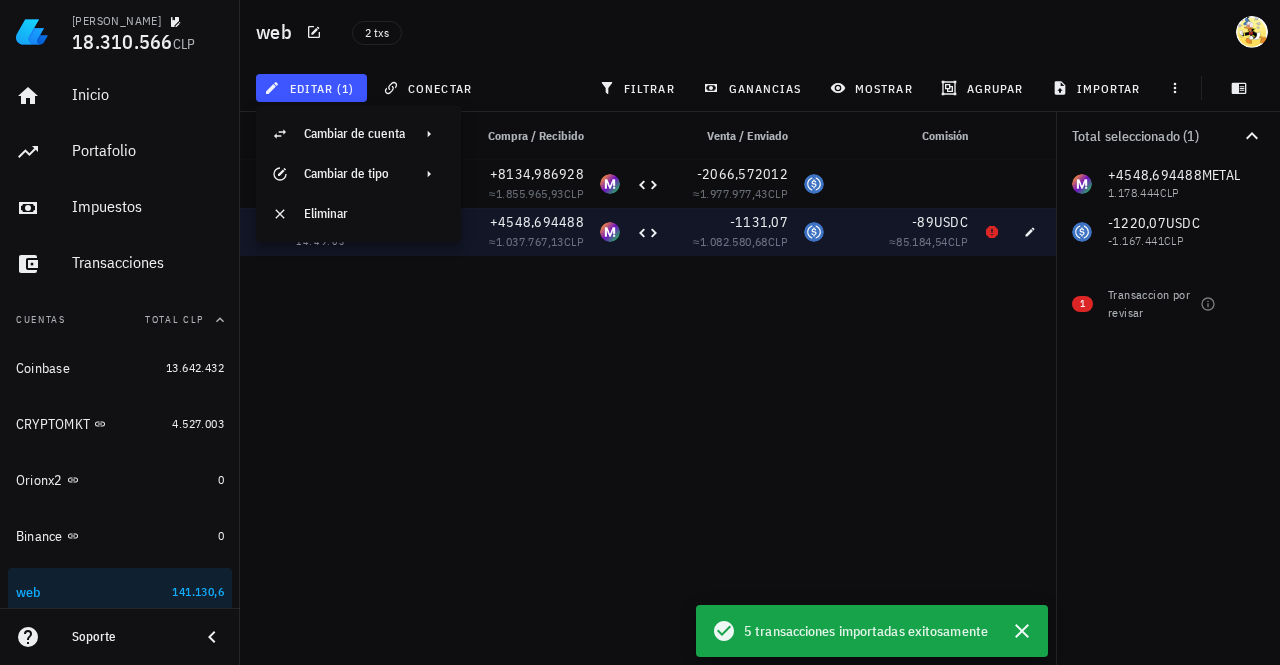click on "[DATE]
14:49:03" at bounding box center (328, 232) 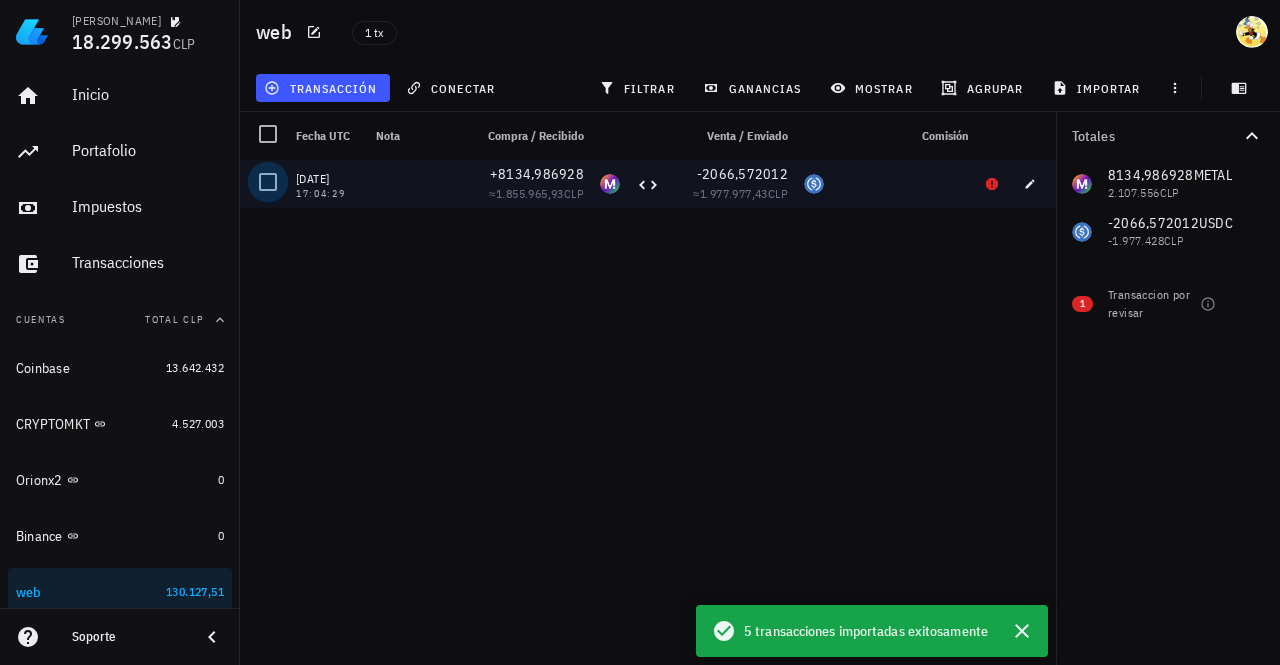click at bounding box center [268, 182] 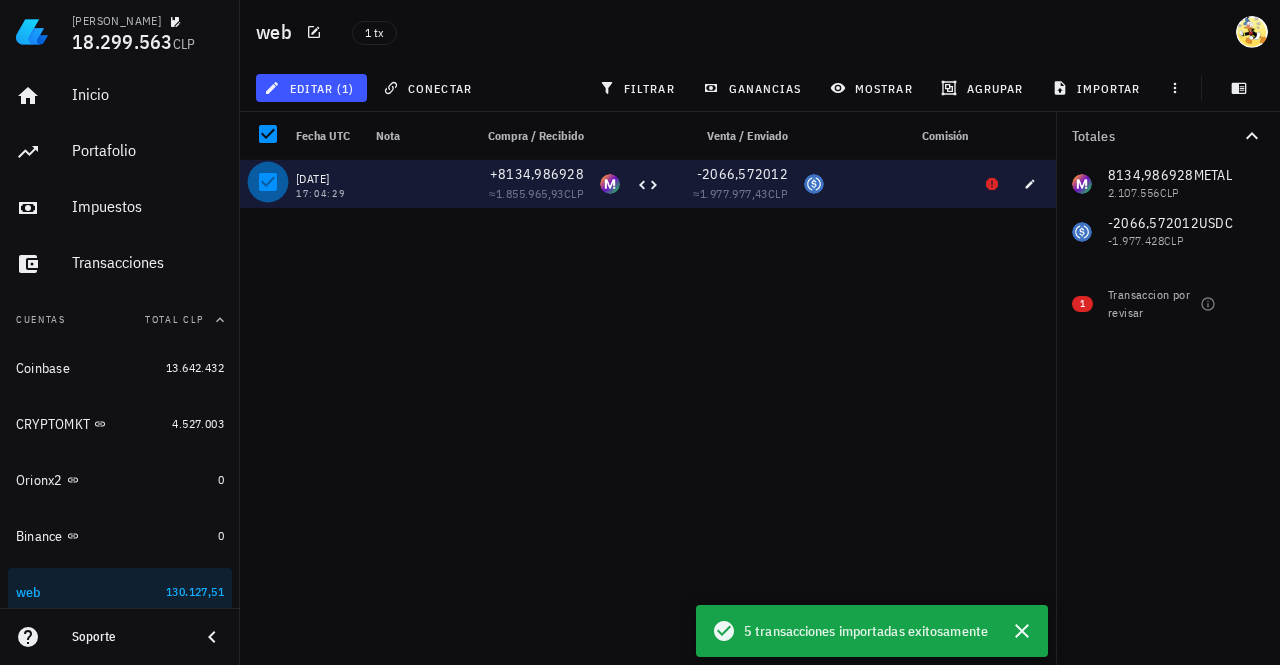 click at bounding box center (268, 182) 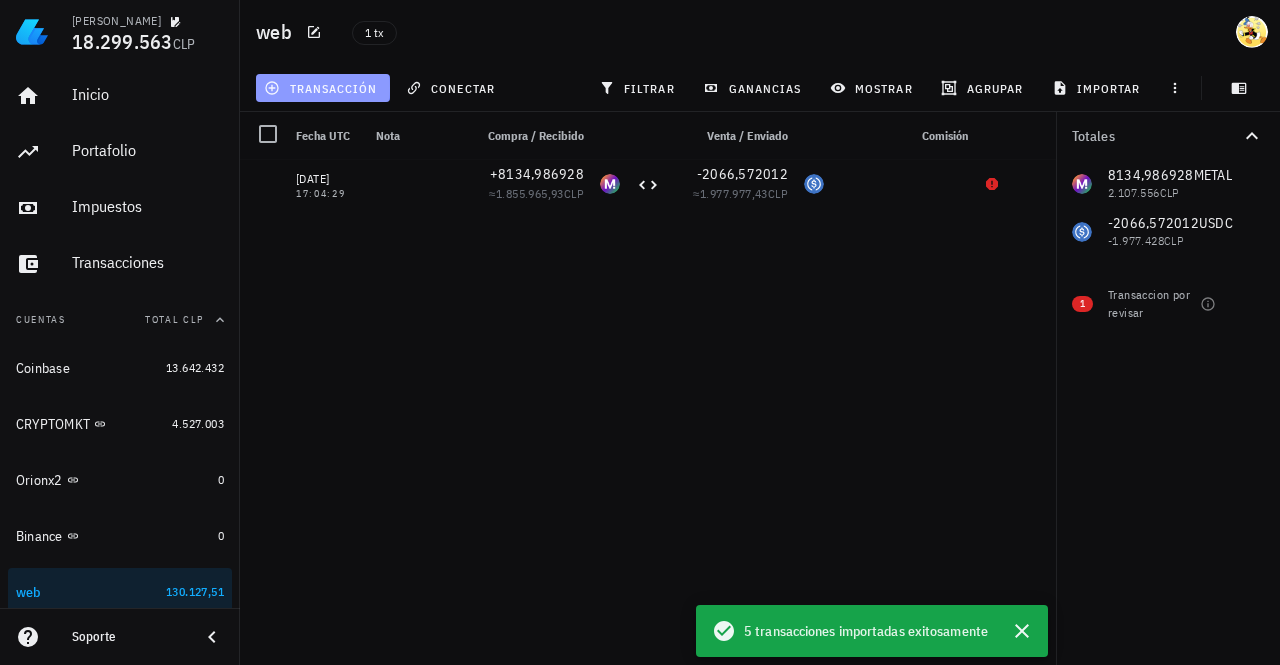 click on "transacción" at bounding box center [322, 88] 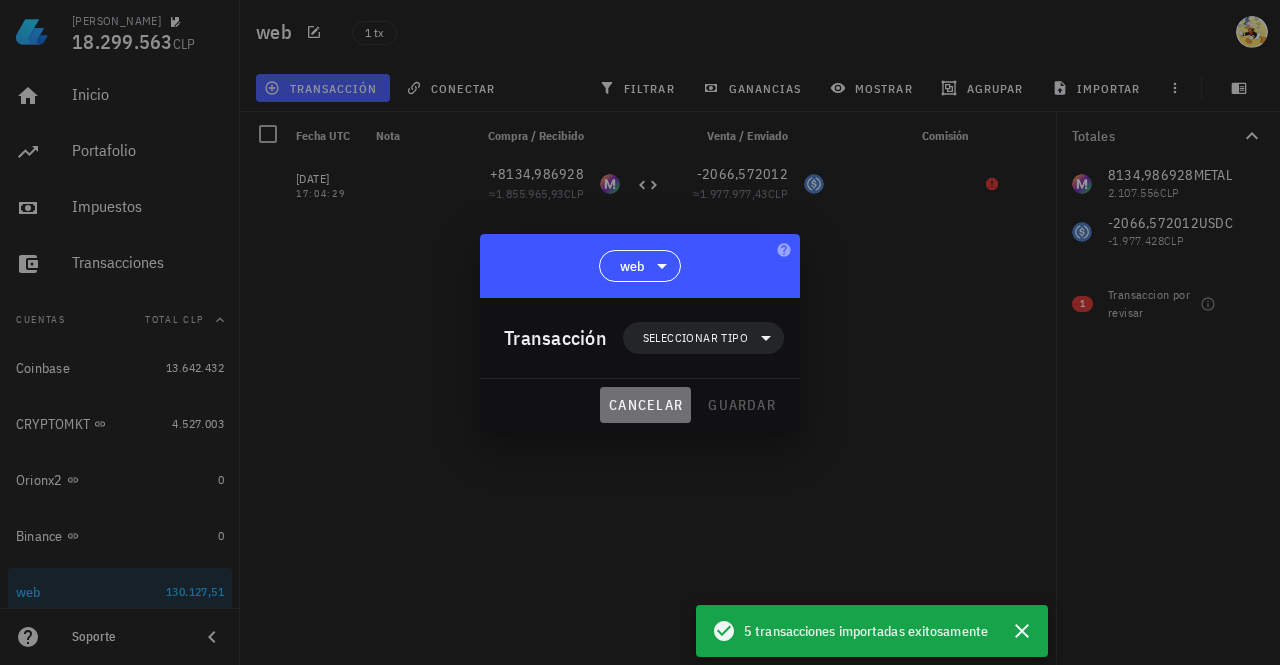 click on "cancelar" at bounding box center [645, 405] 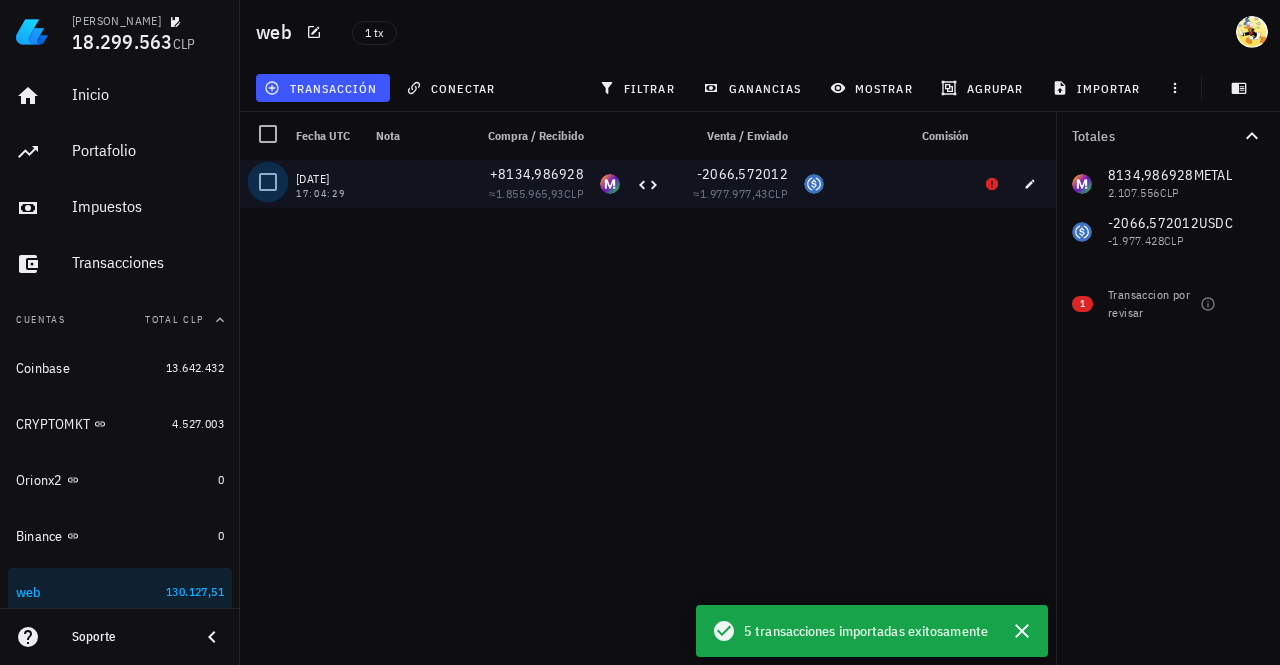 click at bounding box center (268, 182) 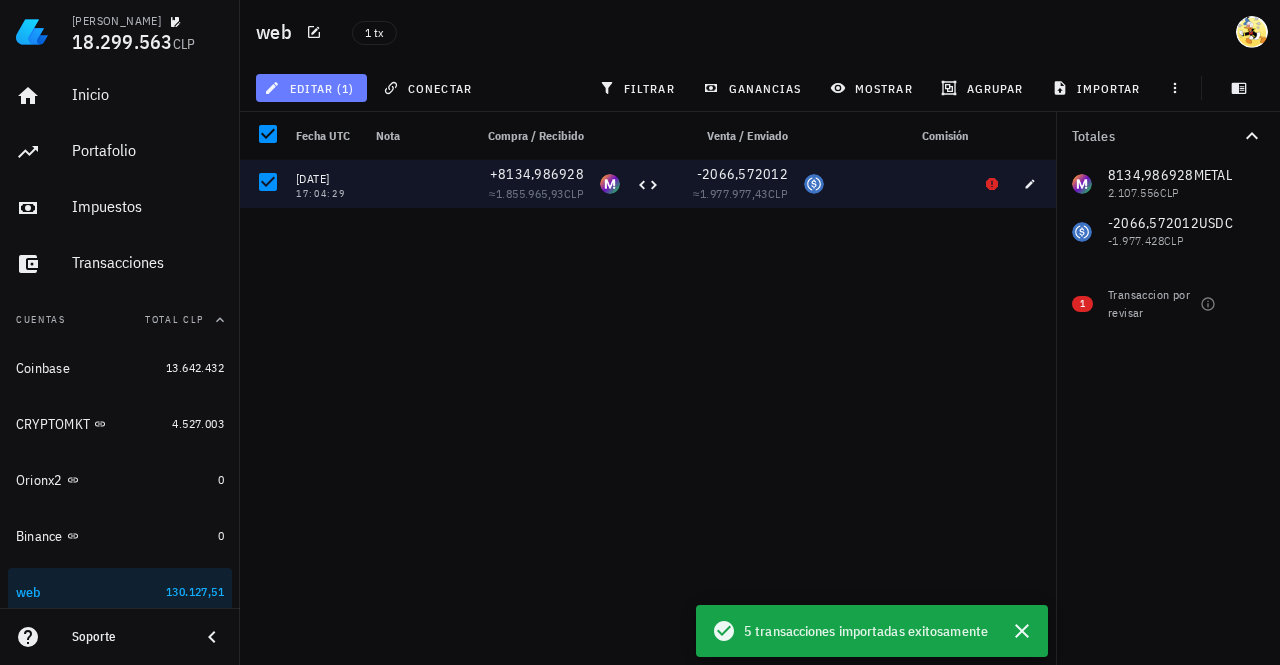 click on "editar (1)" at bounding box center [311, 88] 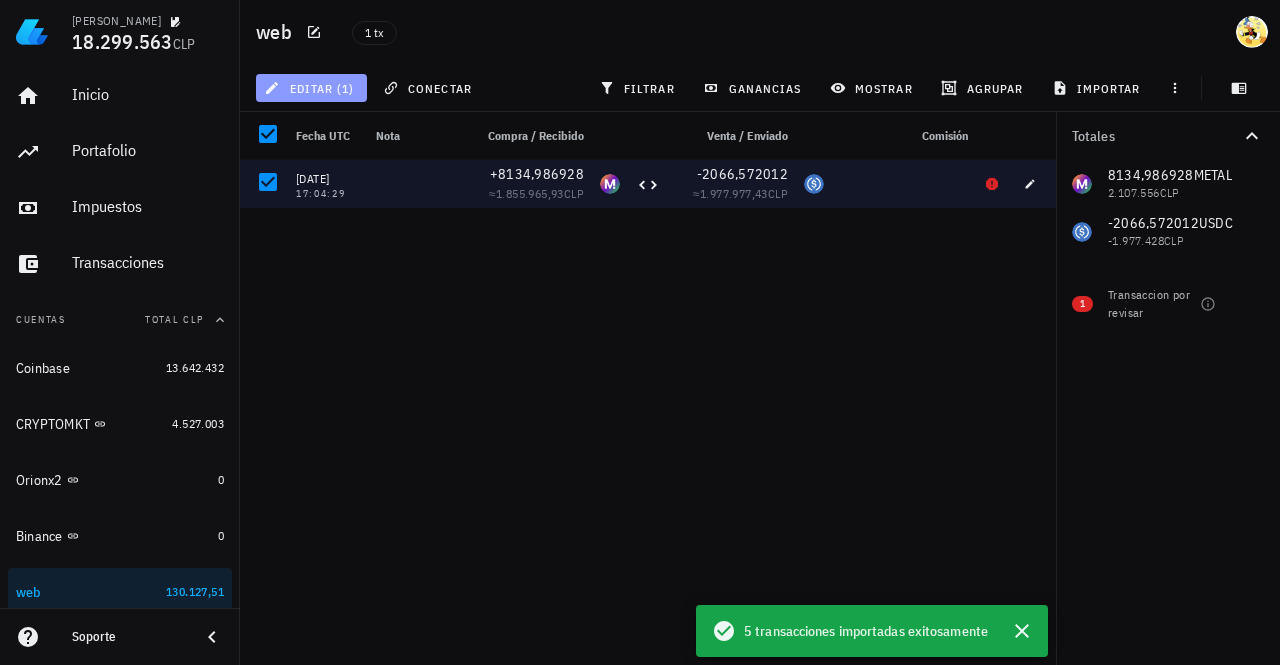 click on "editar (1)" at bounding box center [311, 88] 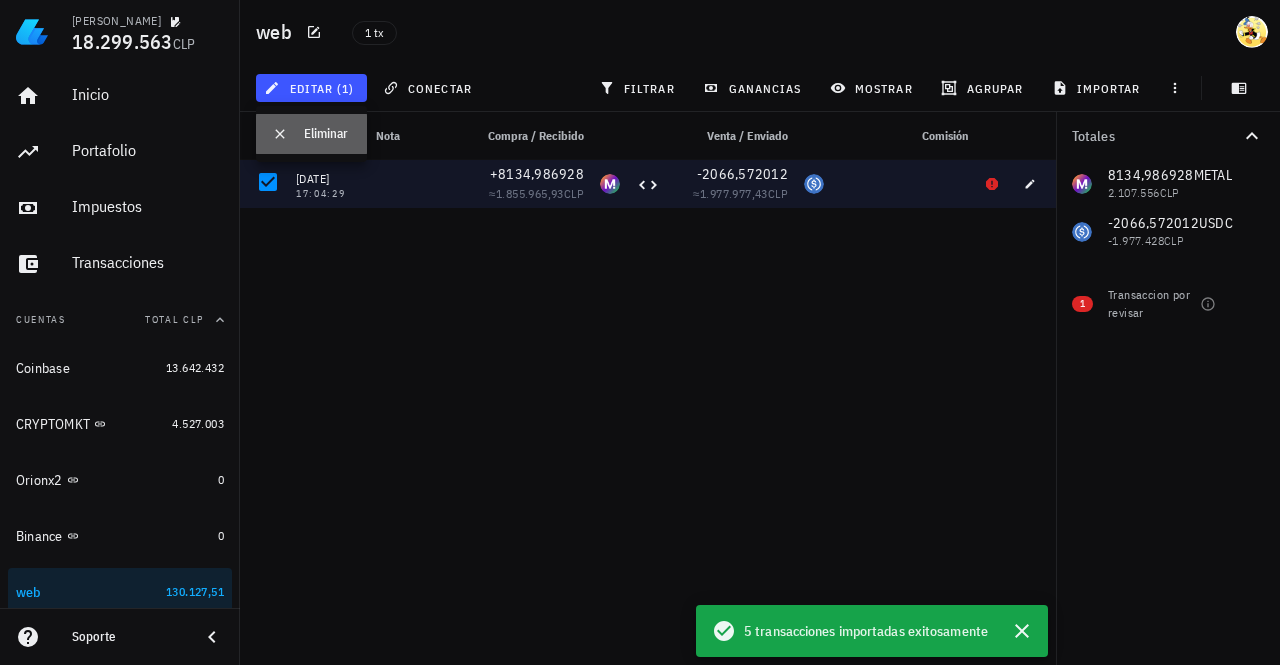 click on "Eliminar" at bounding box center [327, 134] 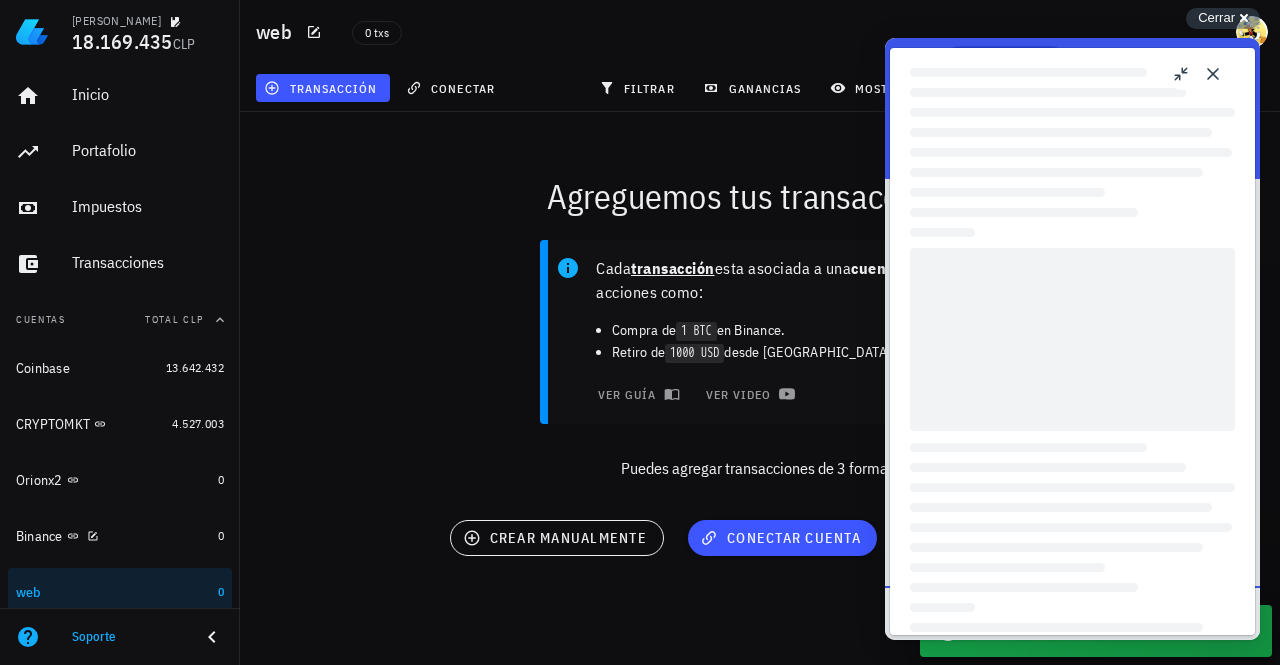 scroll, scrollTop: 0, scrollLeft: 0, axis: both 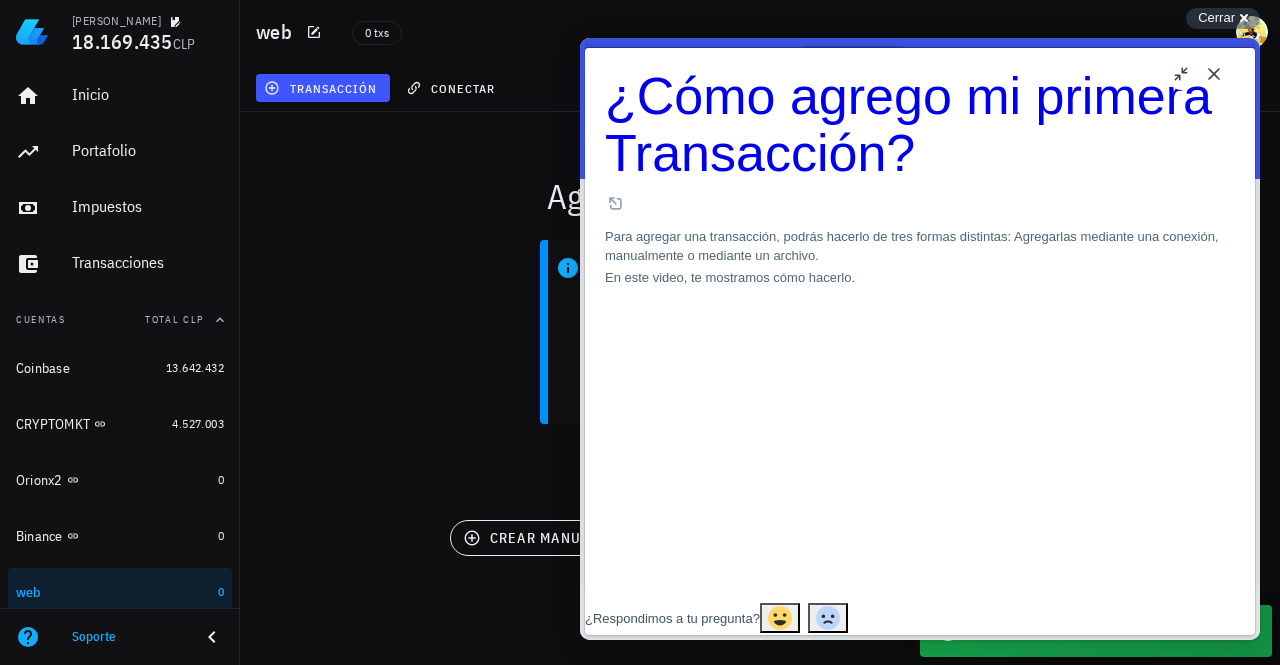 click on "Close" at bounding box center [1214, 74] 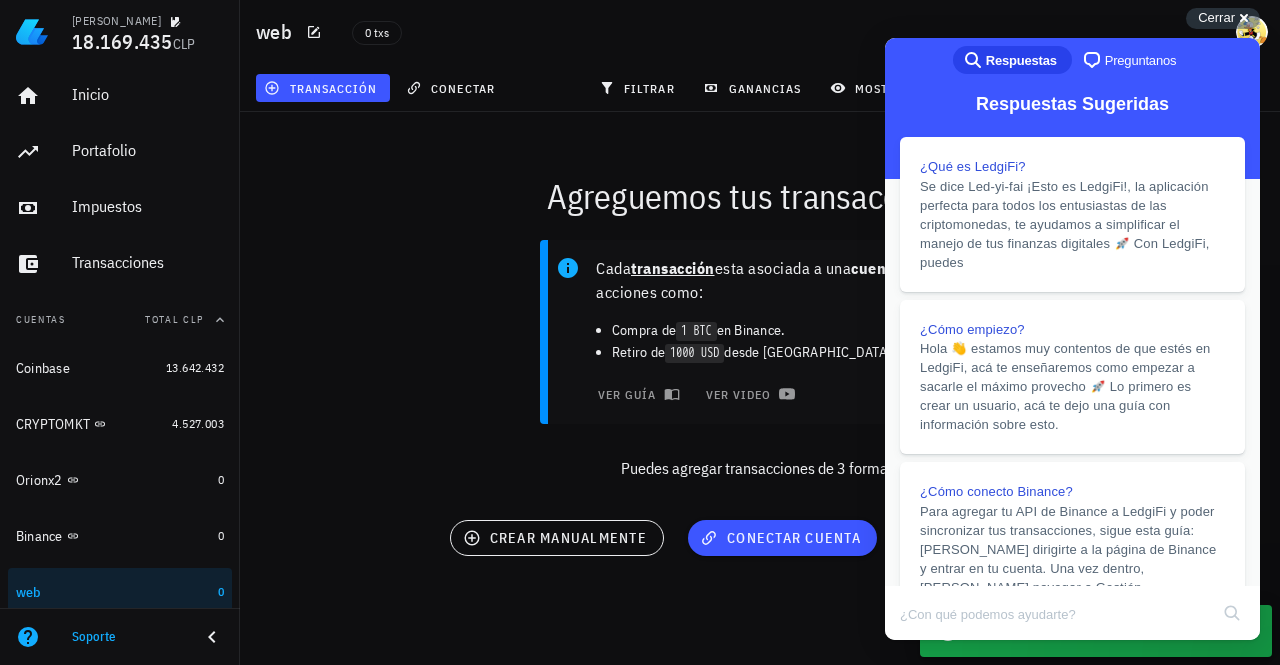click on "Cada  transacción  esta asociada a una  cuenta  y son acciones como:
Compra de  1 BTC  en Binance.   Retiro de  1000 USD  desde [GEOGRAPHIC_DATA].
ver guía
ver video
Puedes agregar transacciones de 3 formas:" at bounding box center (760, 368) 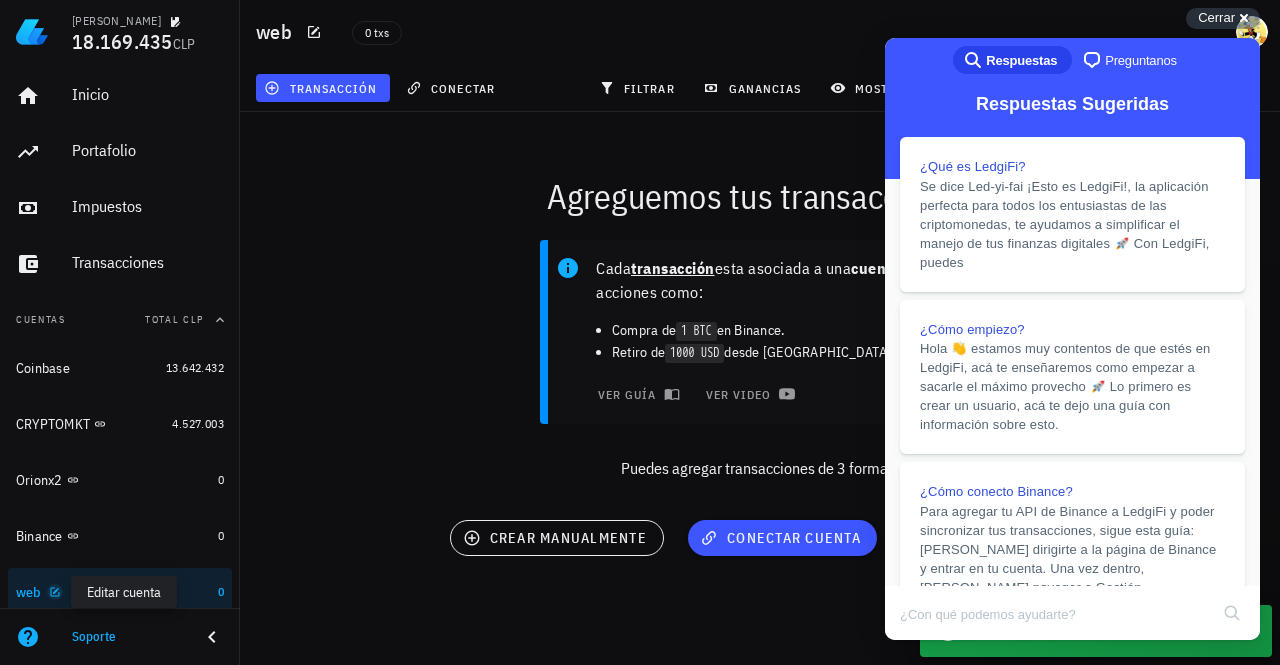 click 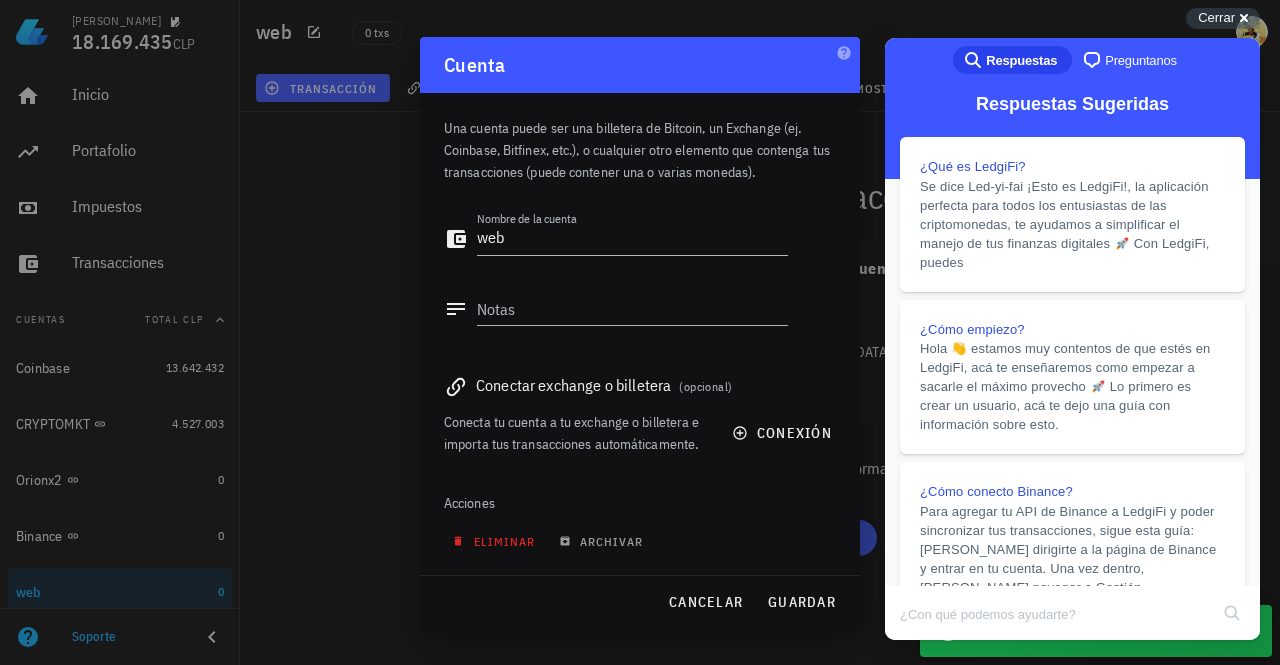 click on "eliminar" at bounding box center (495, 541) 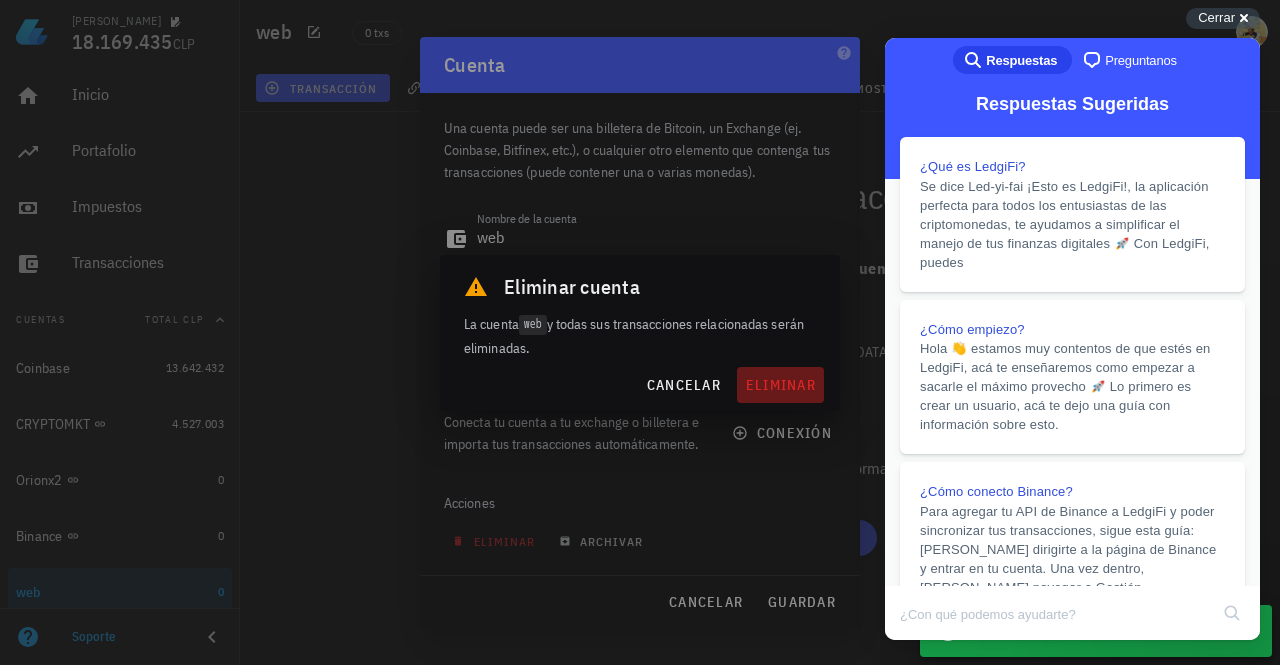 click on "eliminar" at bounding box center [780, 385] 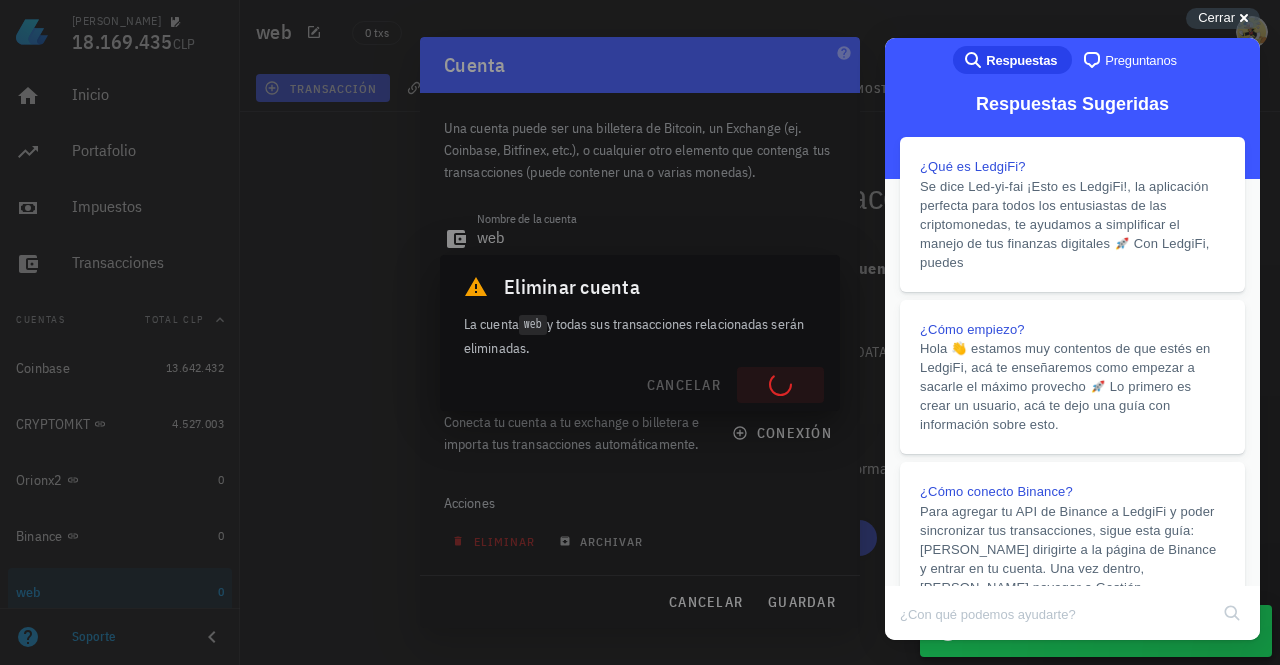 type 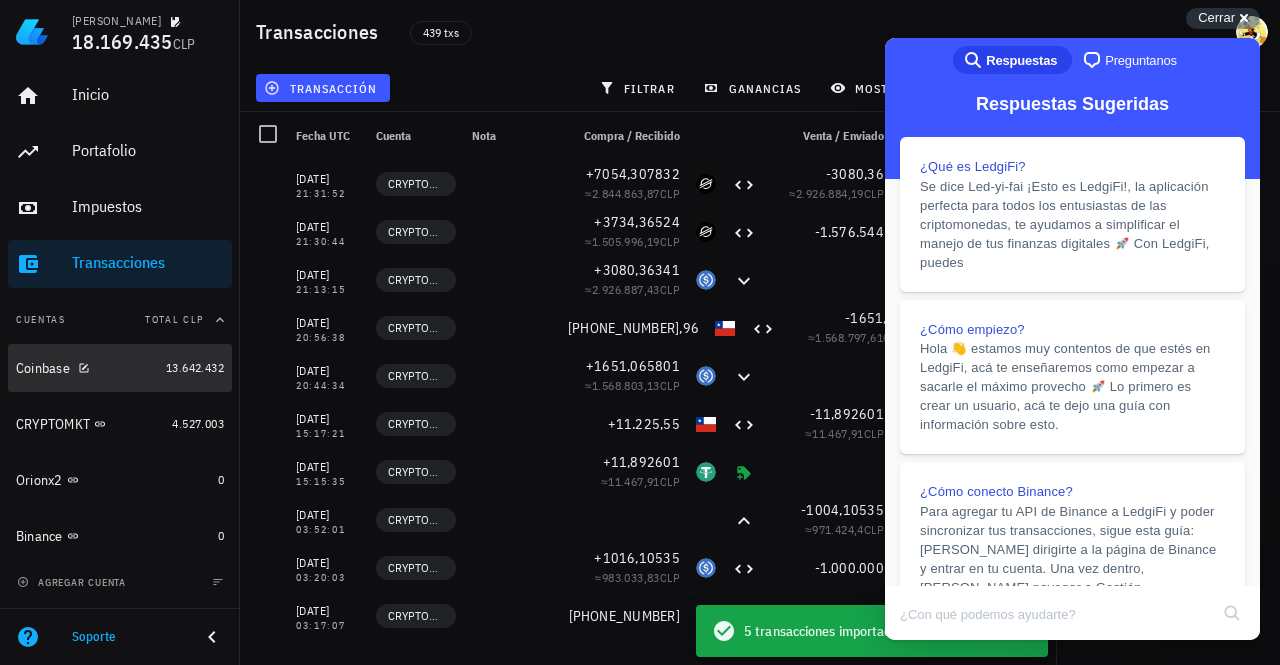 click on "Coinbase" at bounding box center [87, 368] 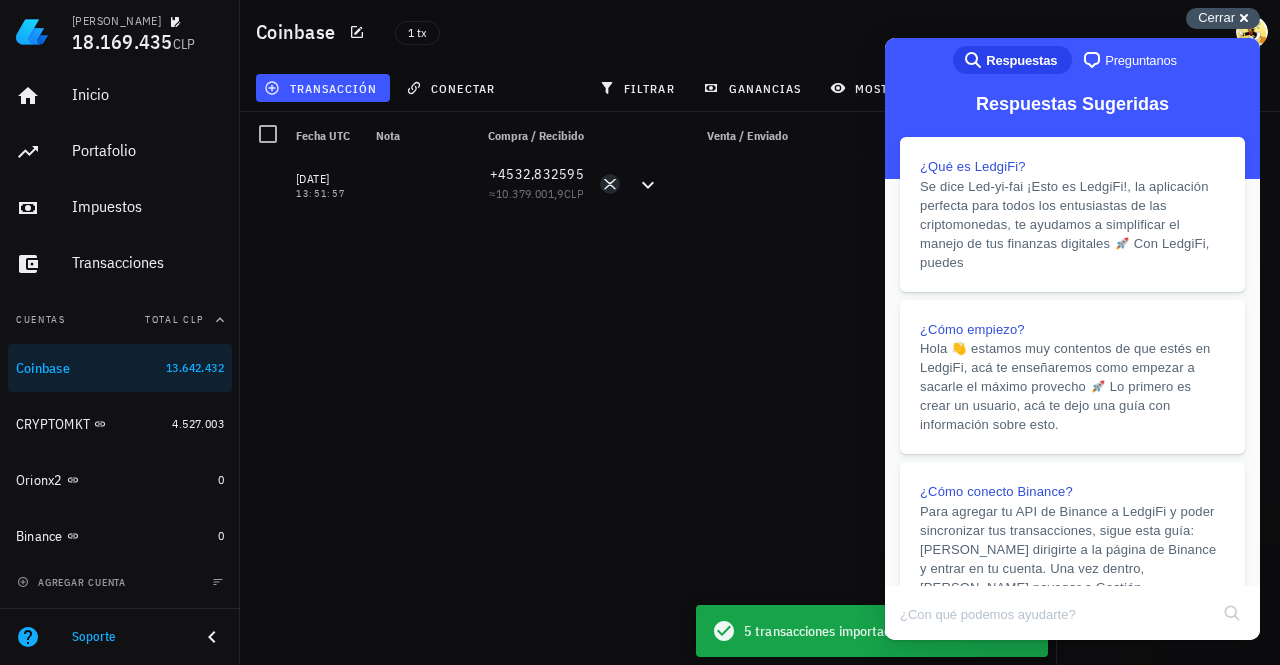 click on "Cerrar" at bounding box center (1216, 17) 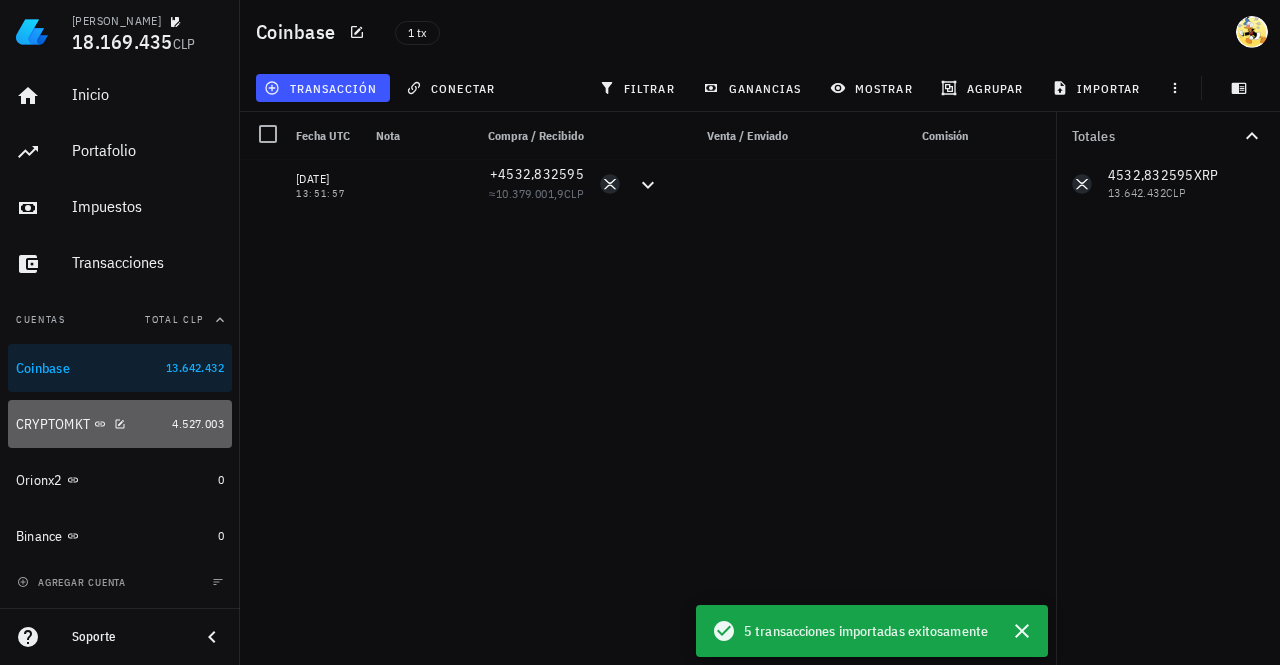click on "CRYPTOMKT" at bounding box center (90, 424) 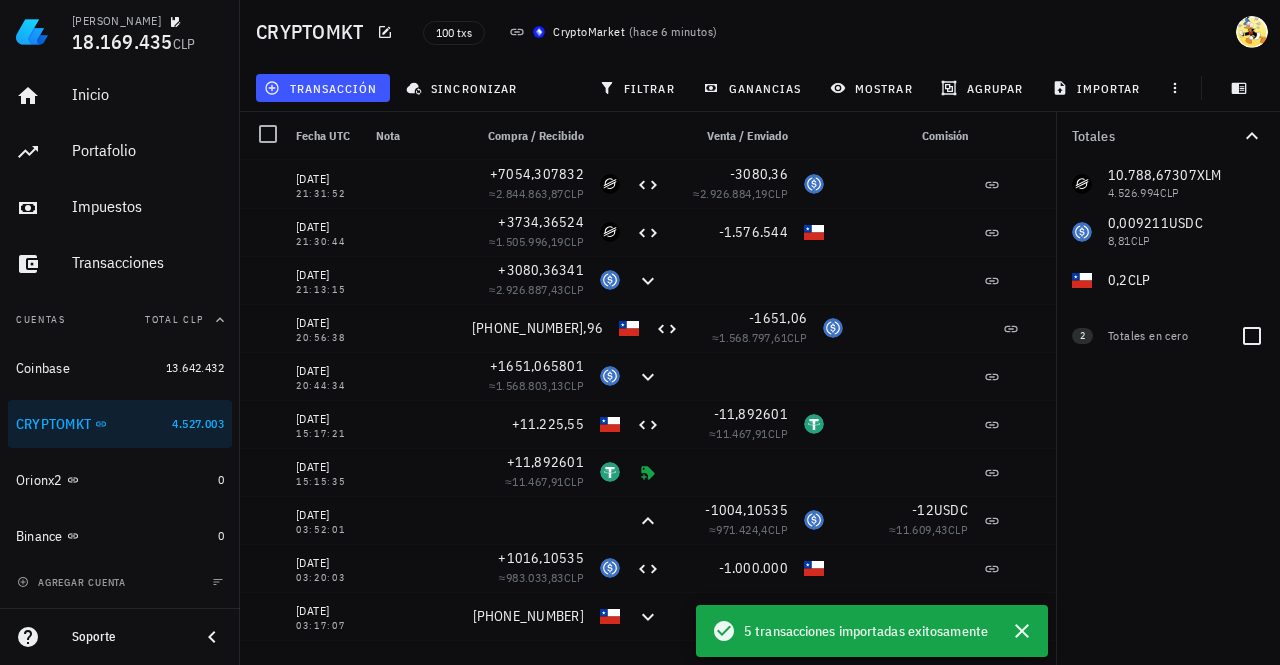 click on "2" at bounding box center (1082, 336) 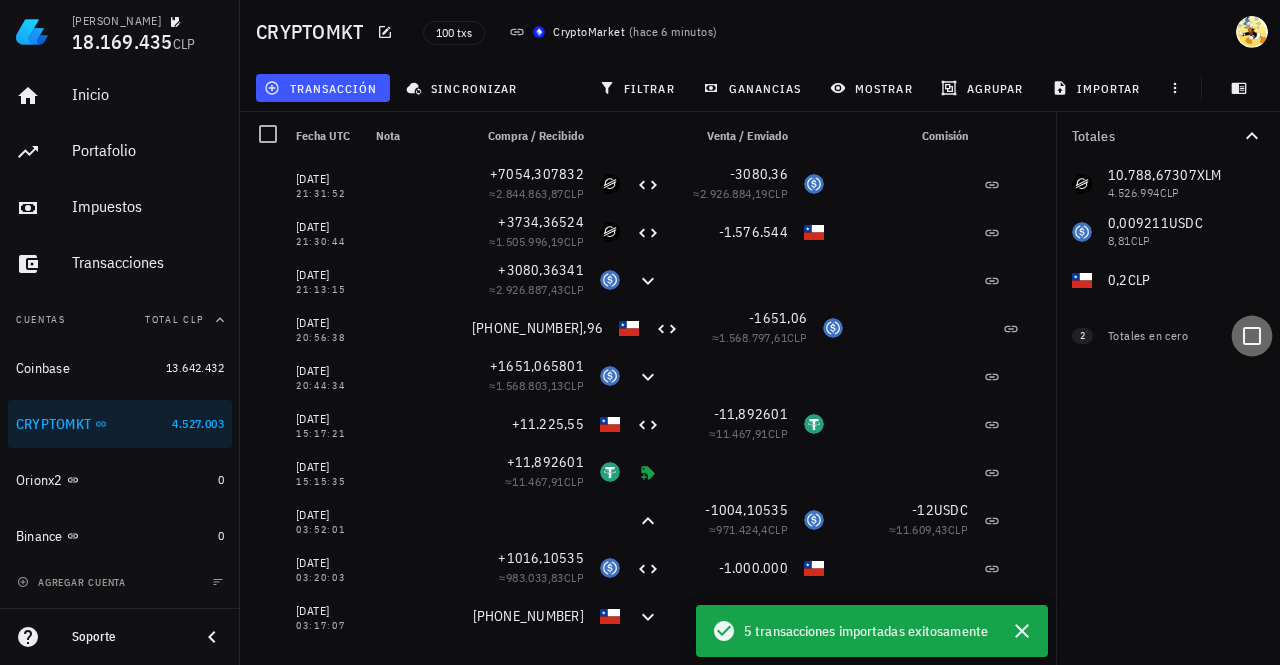 click at bounding box center (1252, 336) 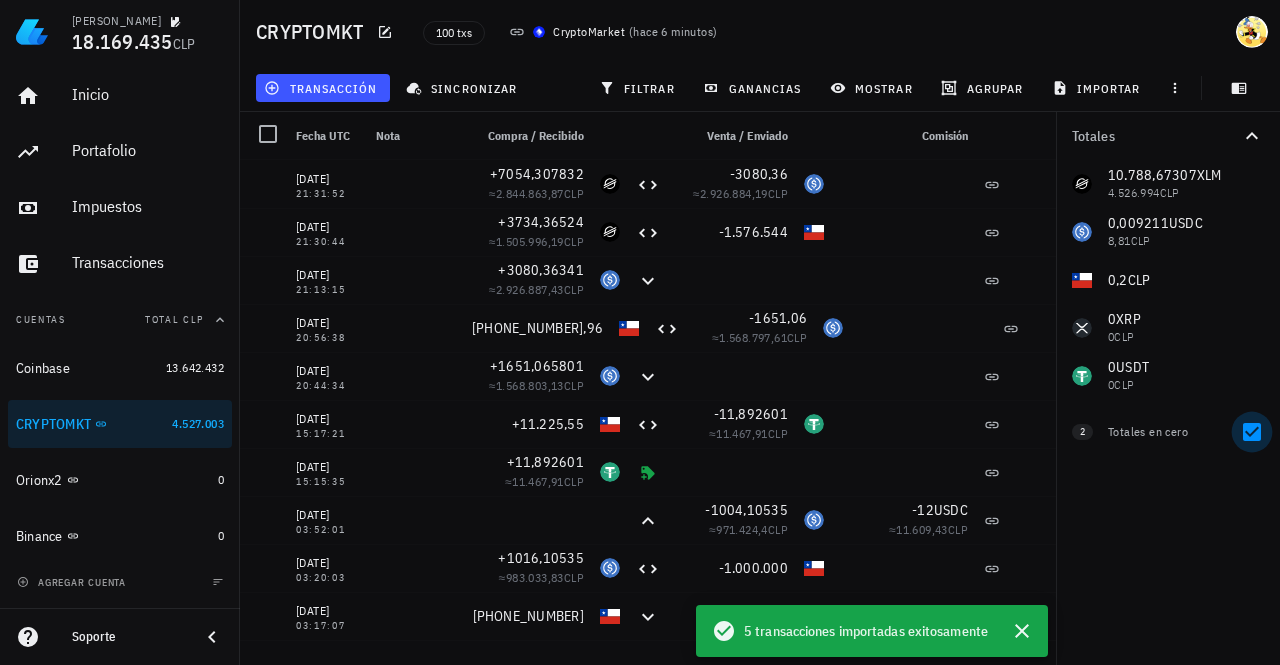 click at bounding box center (1252, 432) 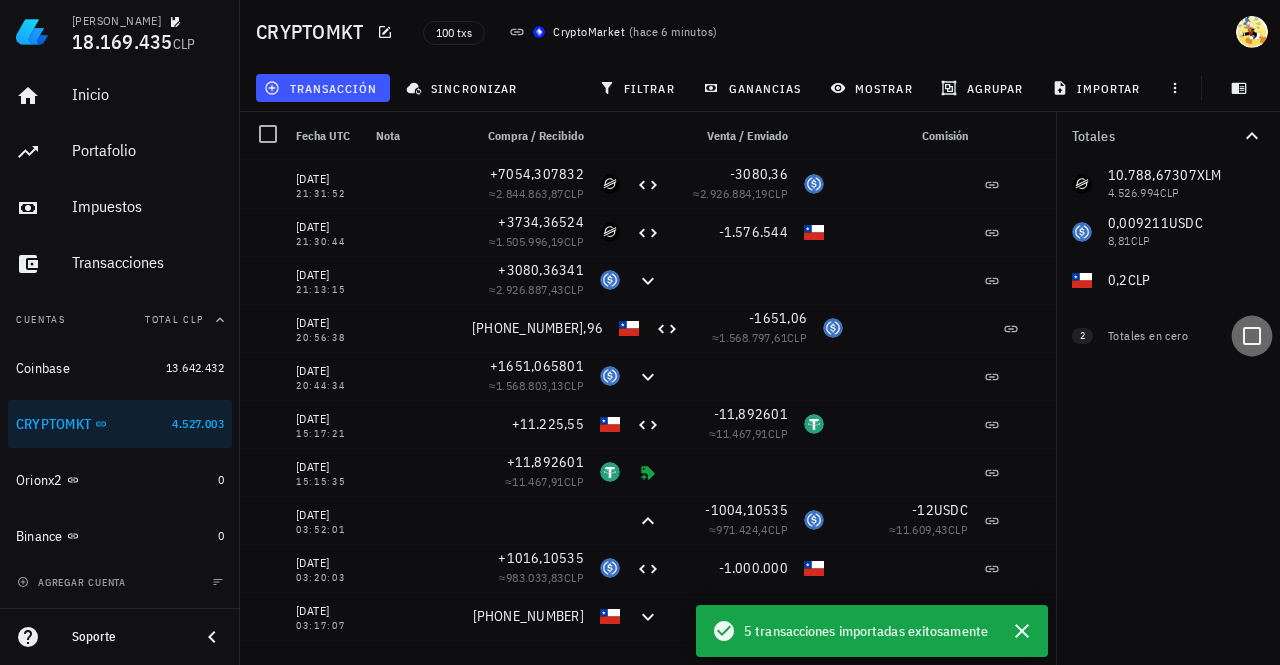 checkbox on "false" 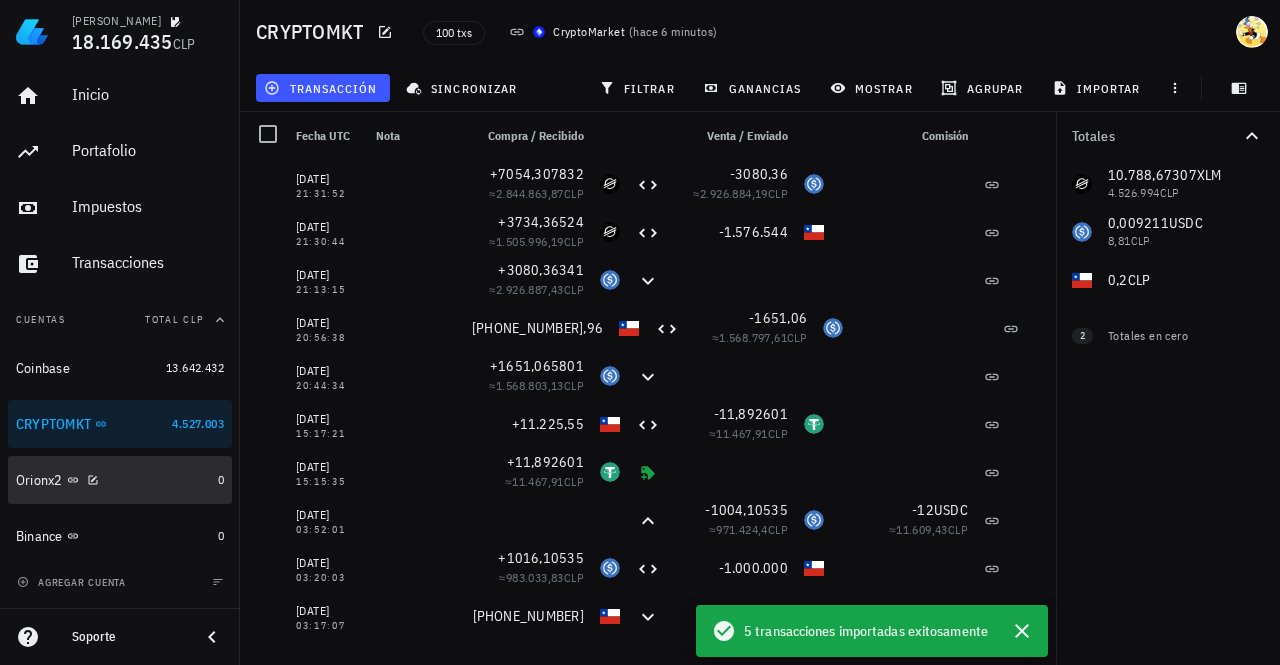 click on "Orionx2" at bounding box center [113, 480] 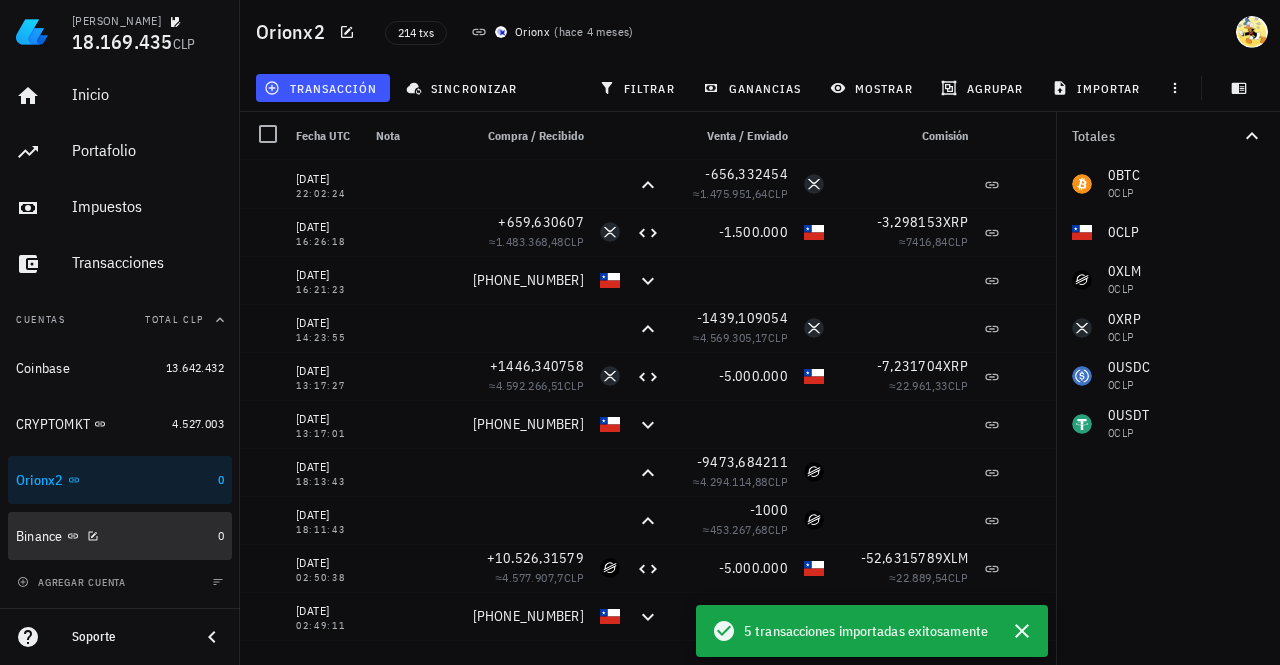 click on "Binance" at bounding box center [113, 536] 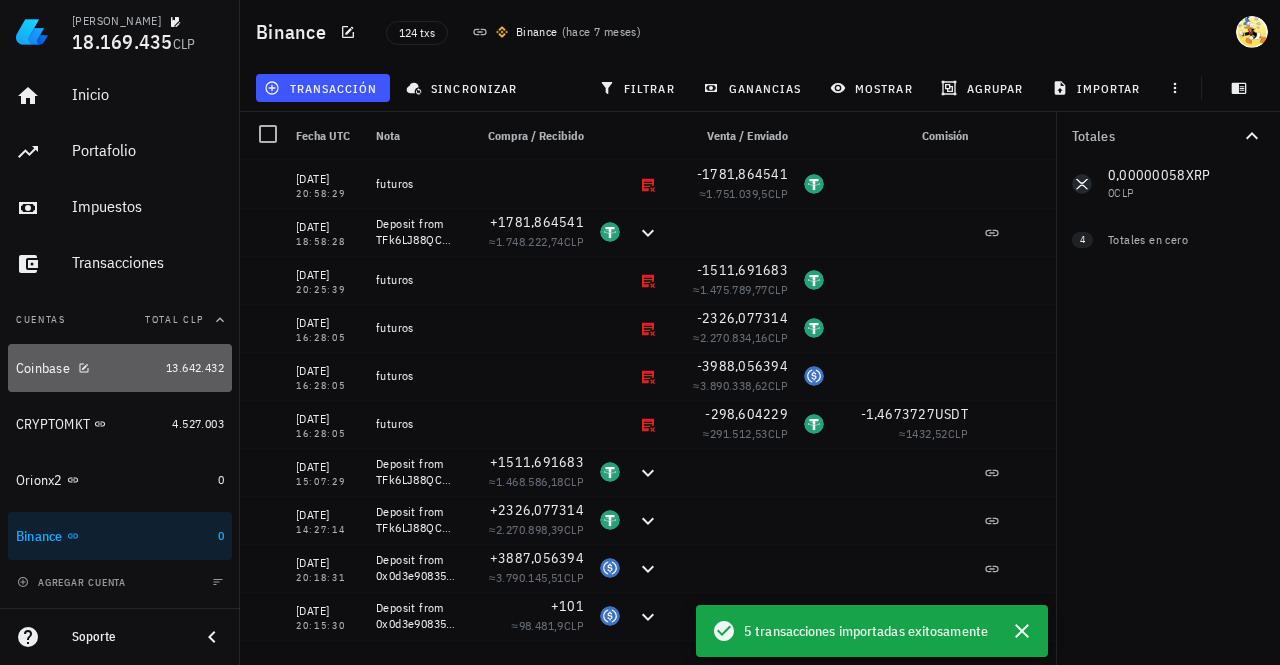 click on "Coinbase" at bounding box center [87, 368] 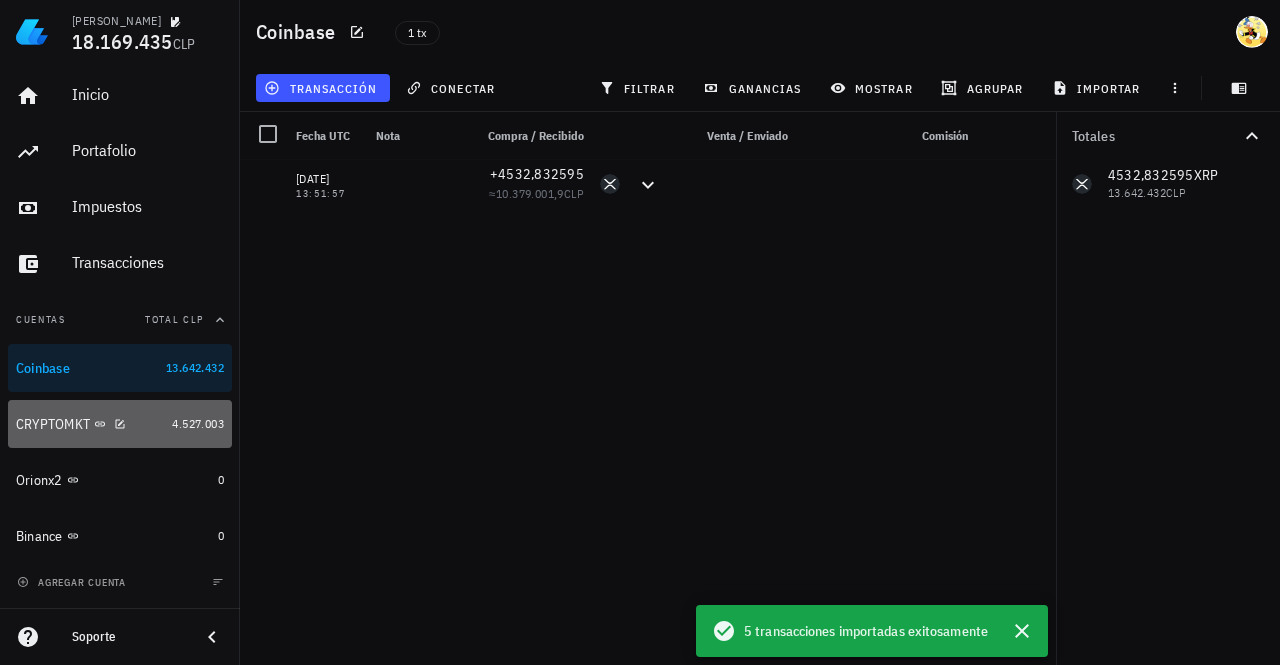 click on "CRYPTOMKT" at bounding box center [90, 424] 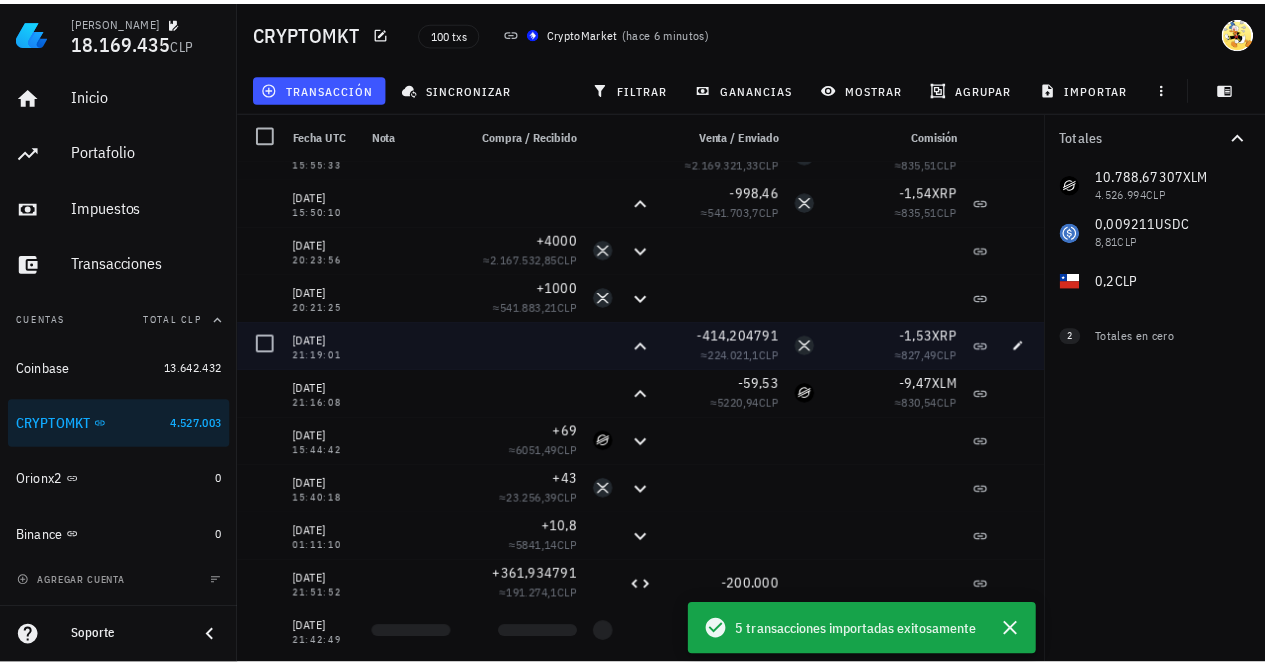 scroll, scrollTop: 4310, scrollLeft: 0, axis: vertical 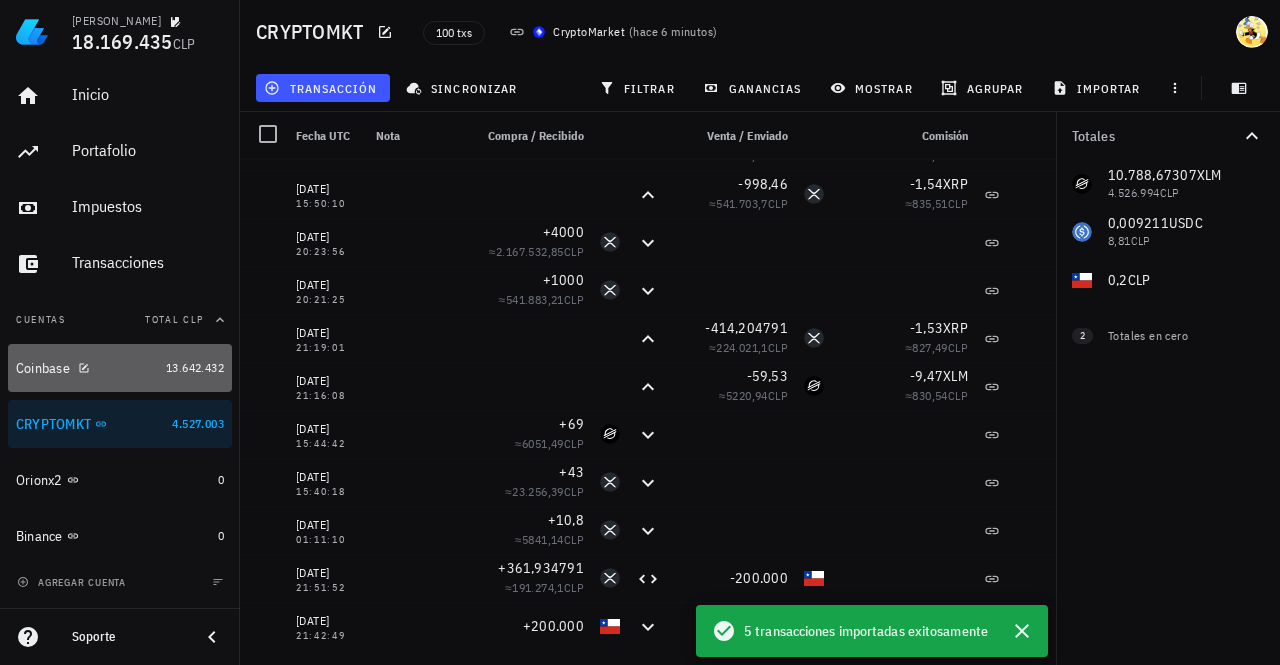 click on "Coinbase" at bounding box center [87, 368] 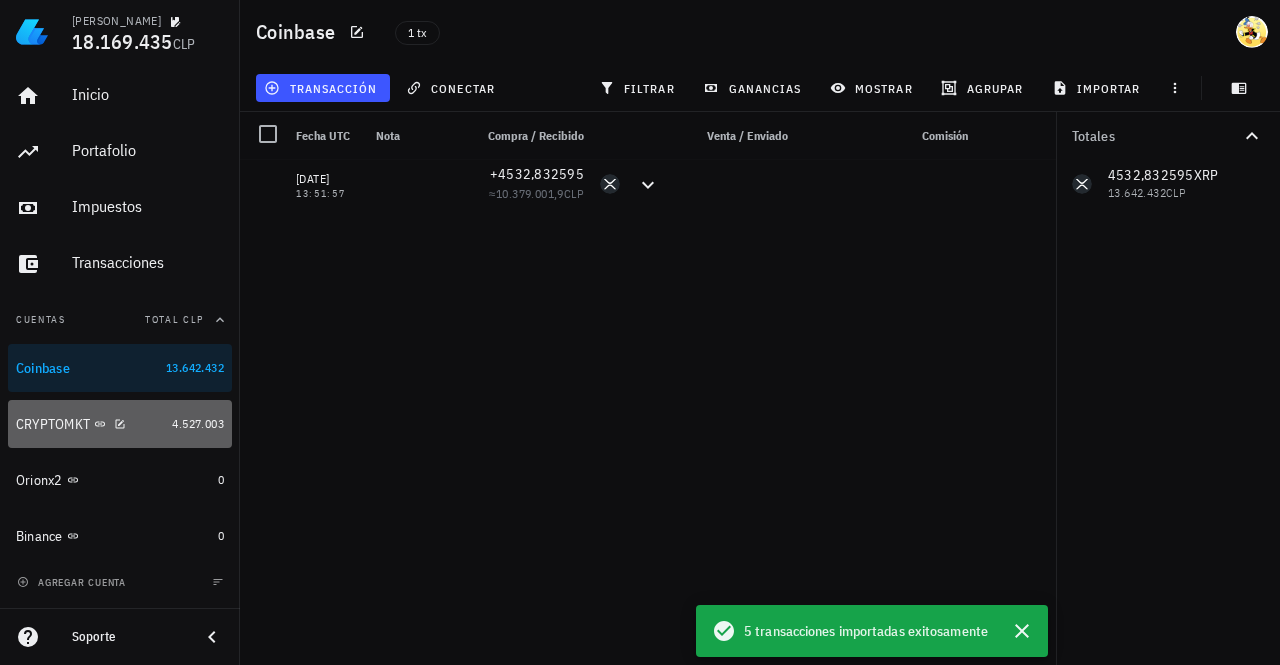 click on "CRYPTOMKT" at bounding box center (90, 424) 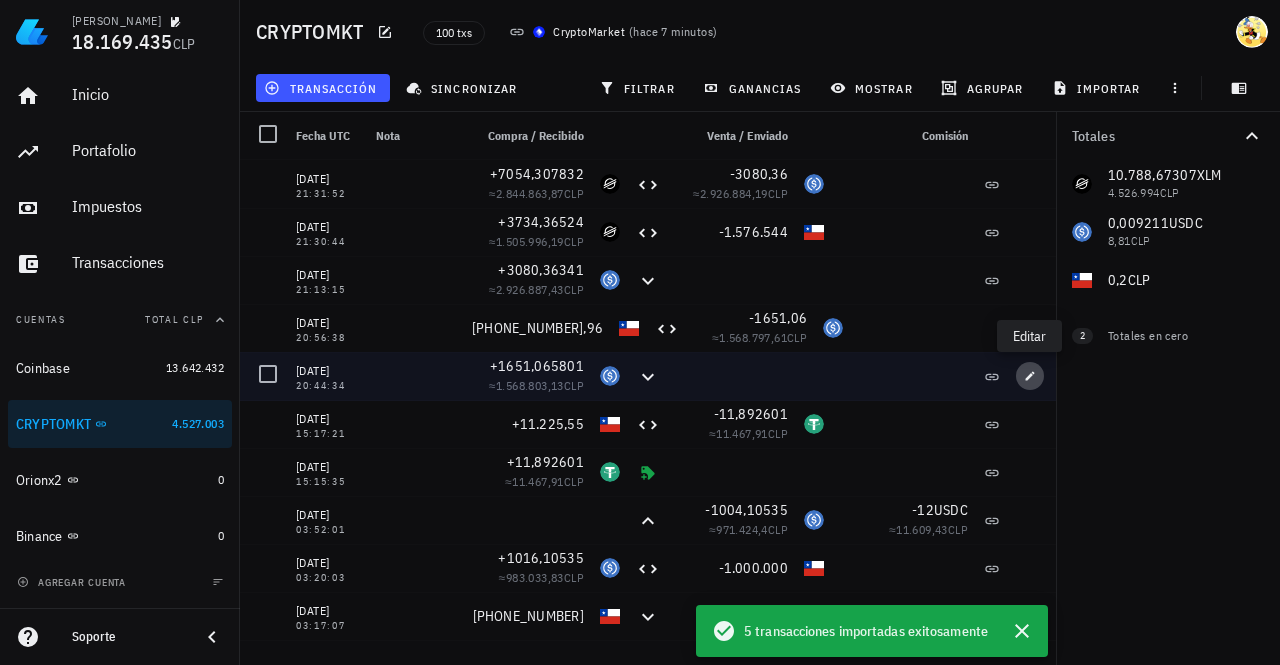 click 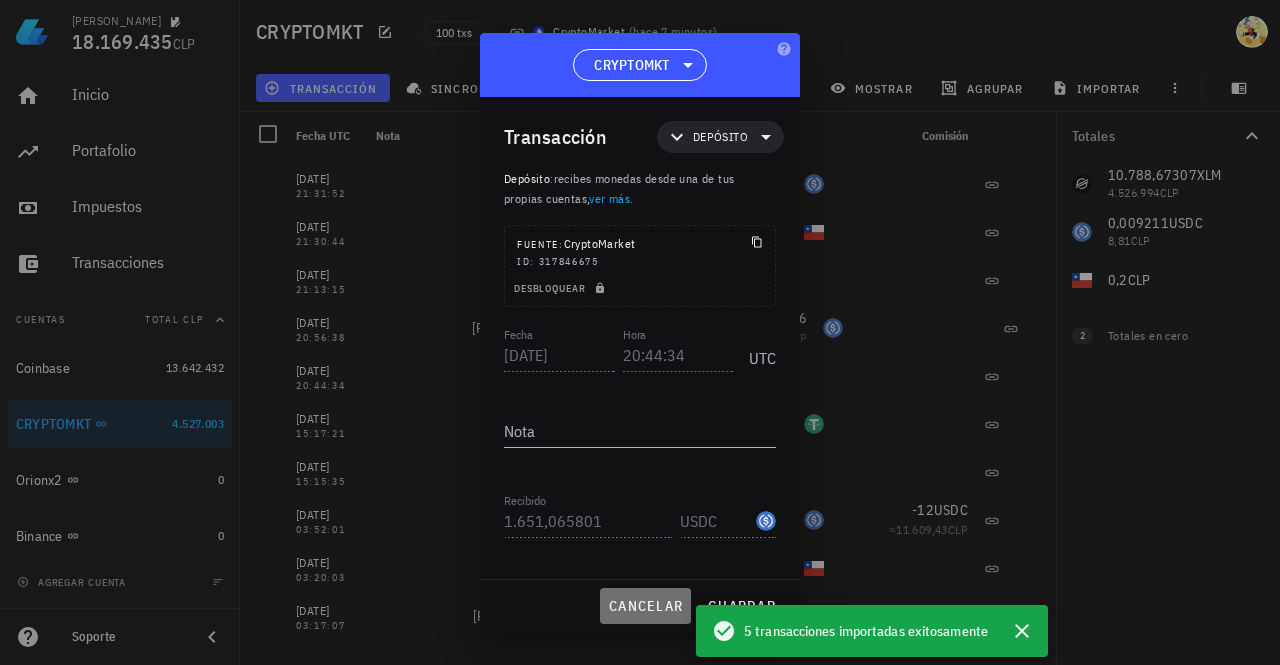 click on "cancelar" at bounding box center [645, 606] 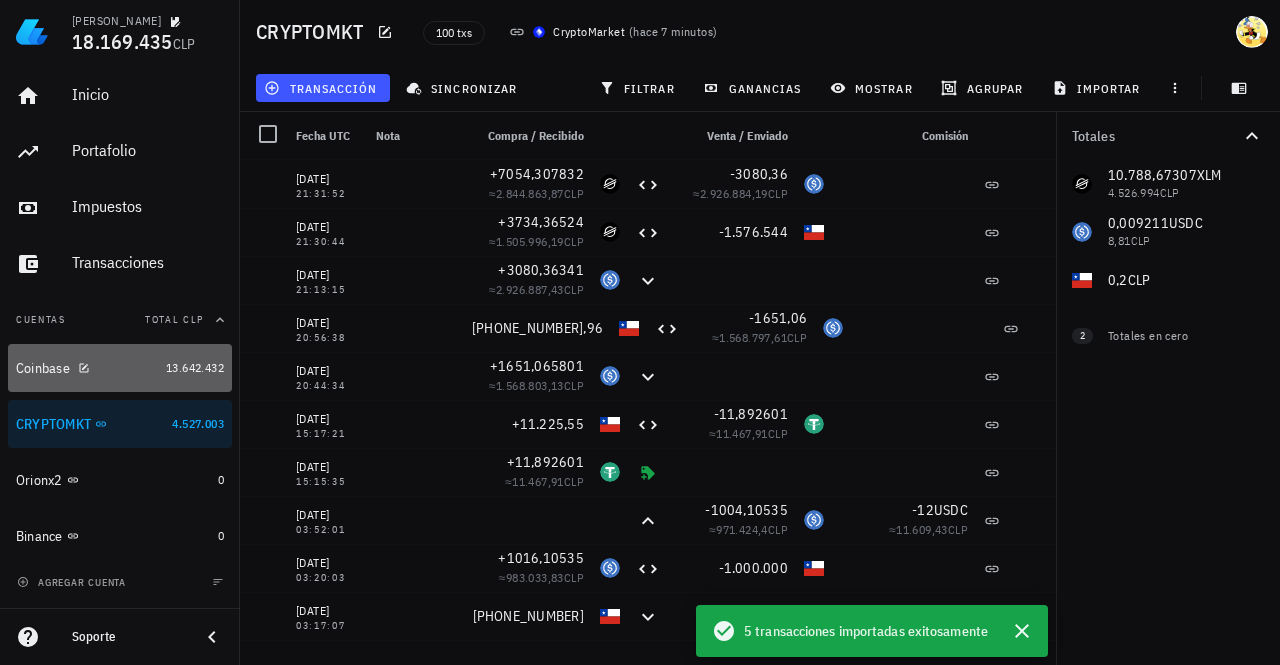 click on "Coinbase" at bounding box center [87, 368] 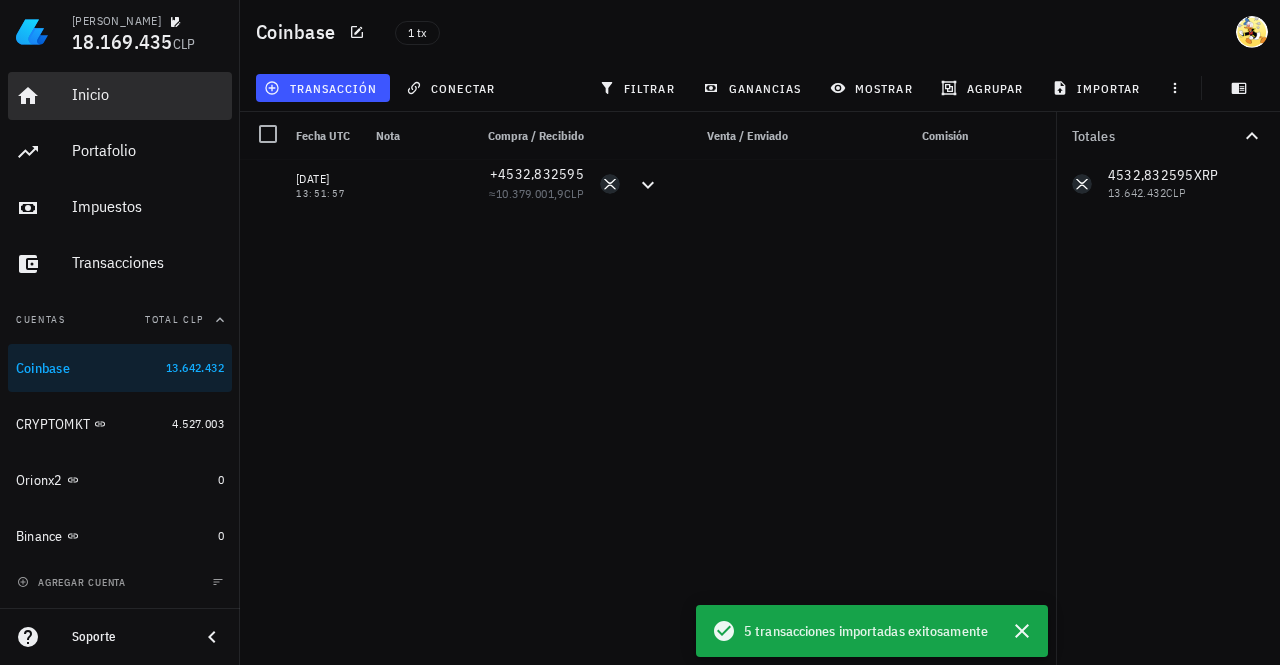 click on "Inicio" at bounding box center (148, 95) 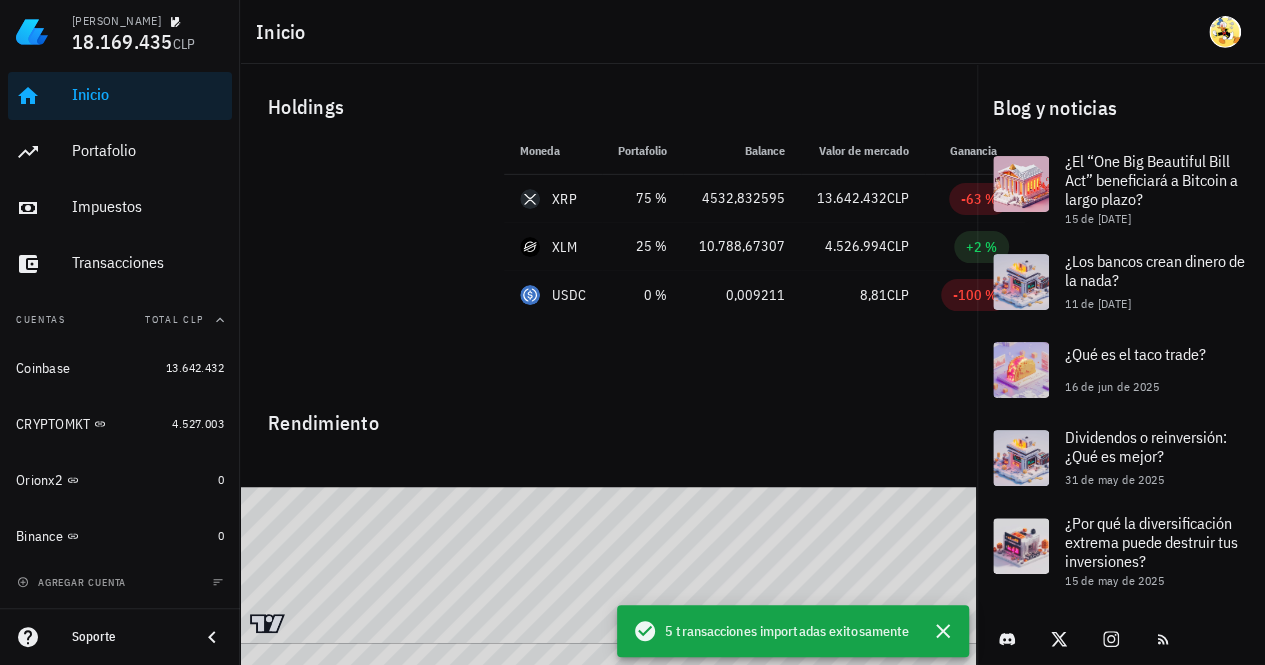 scroll, scrollTop: 0, scrollLeft: 0, axis: both 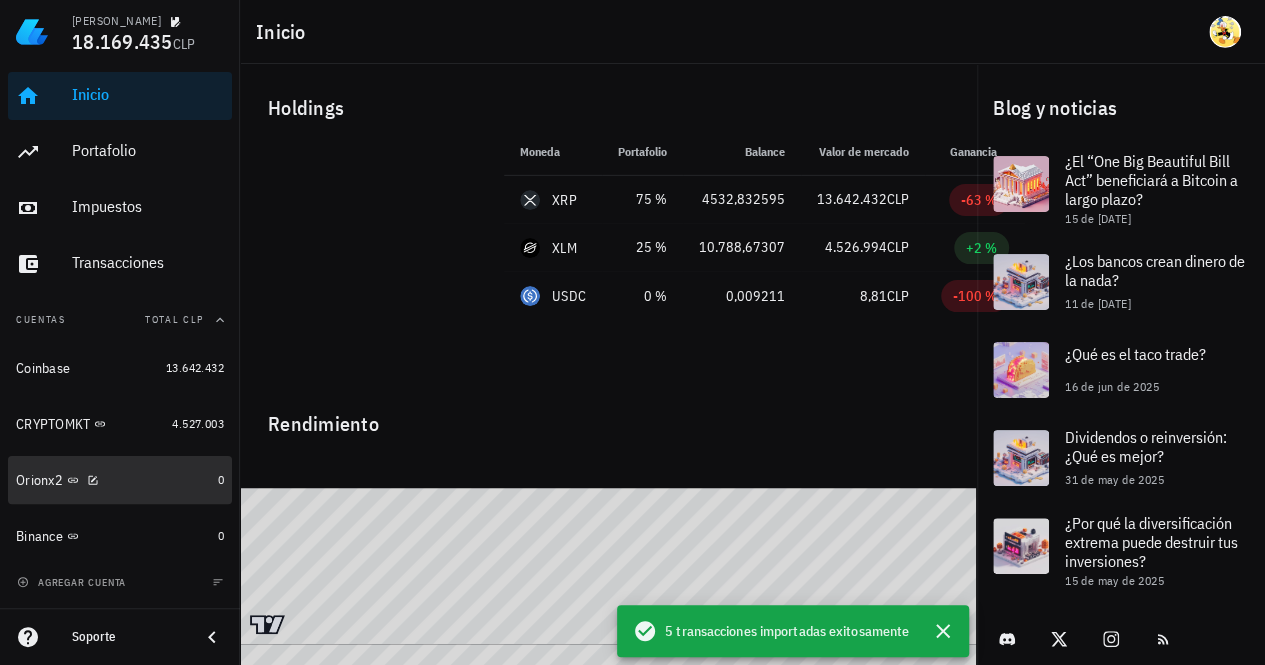 click on "Orionx2" at bounding box center [113, 480] 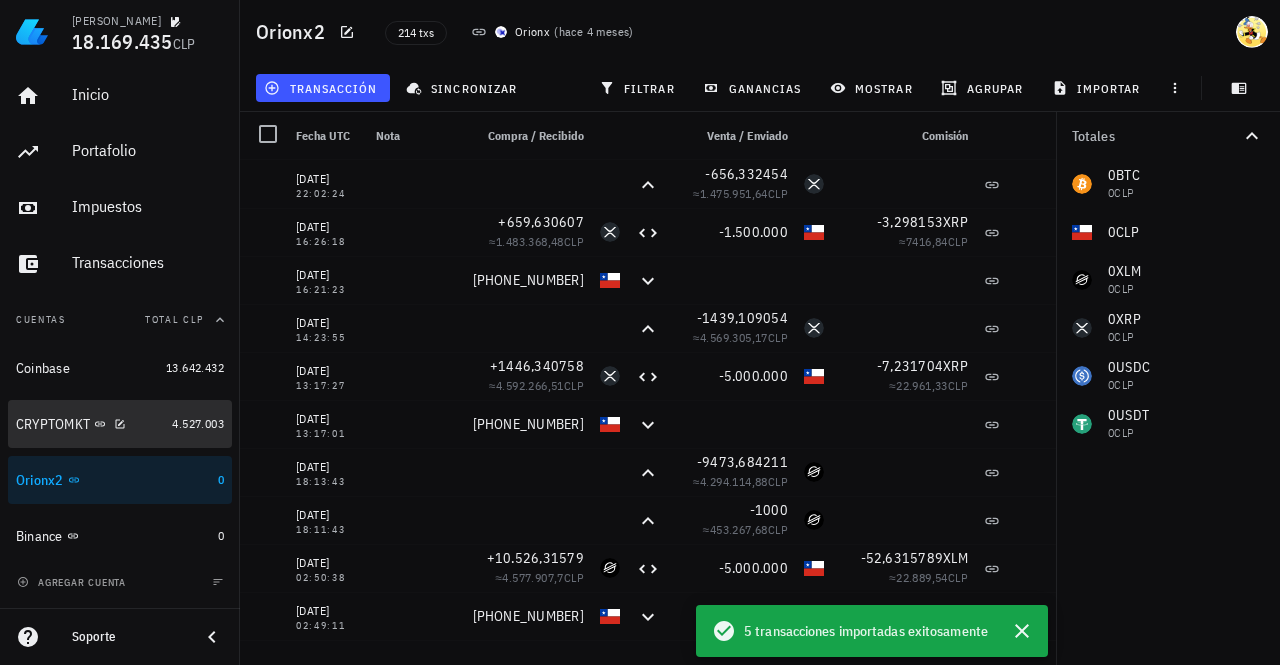 click on "CRYPTOMKT" at bounding box center (90, 424) 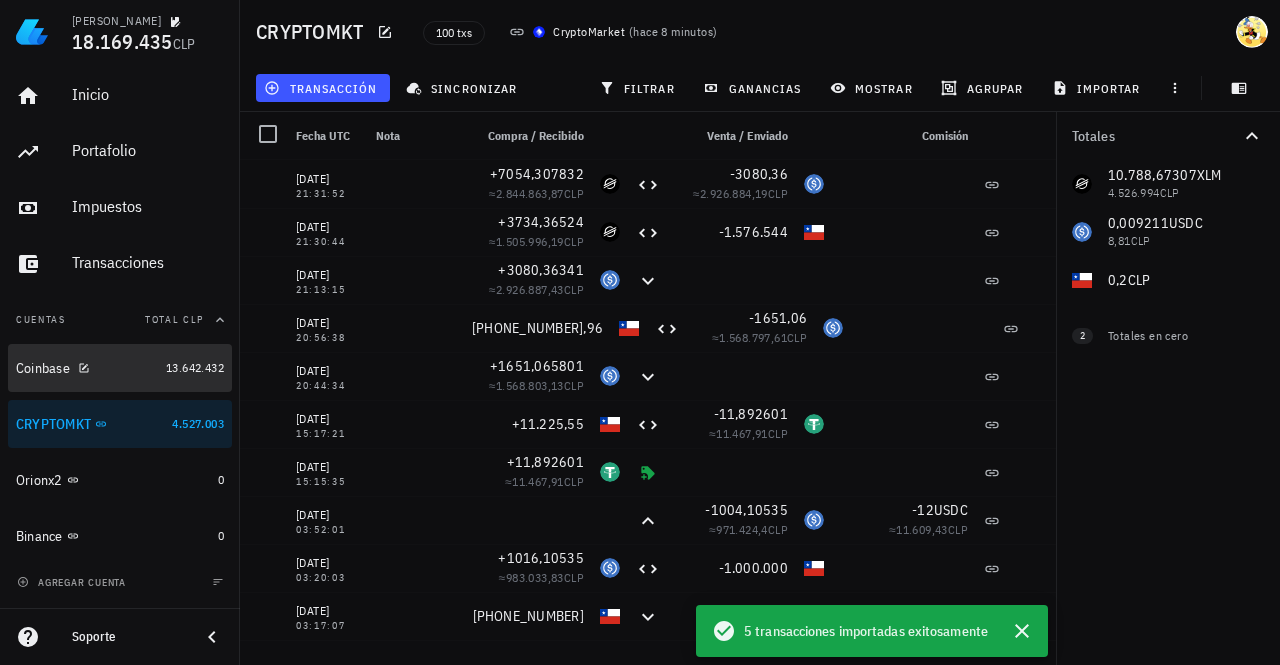 click on "Coinbase" at bounding box center [87, 368] 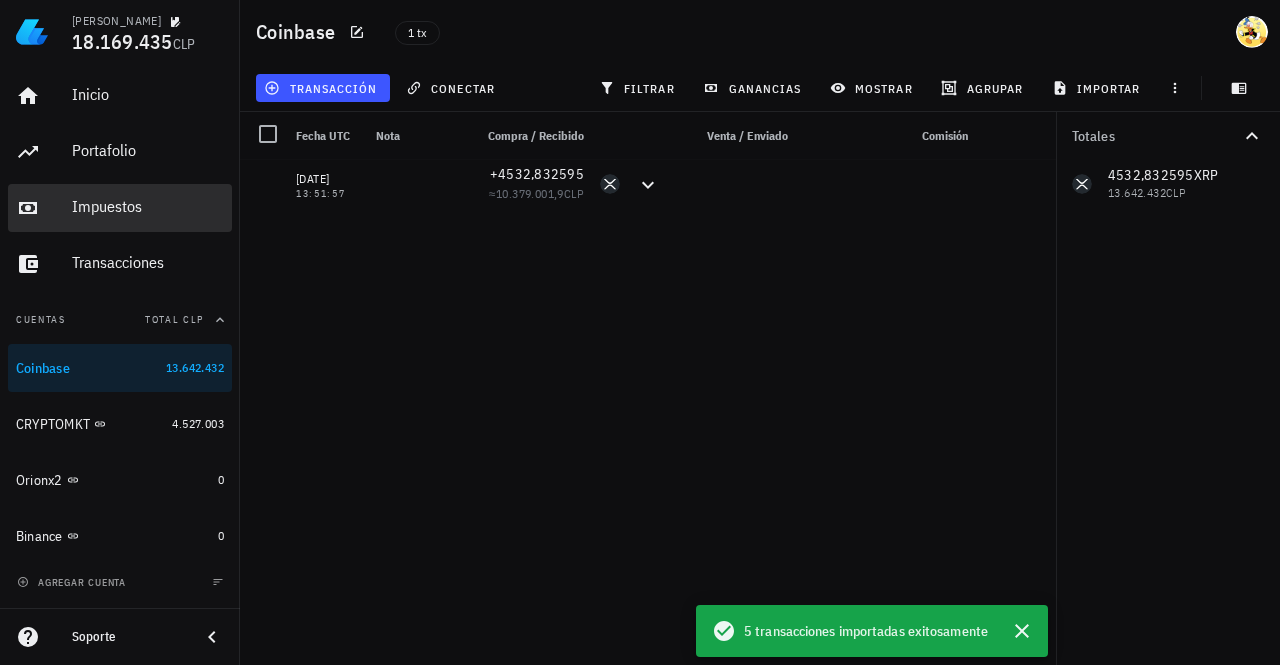 click on "Impuestos" at bounding box center (148, 207) 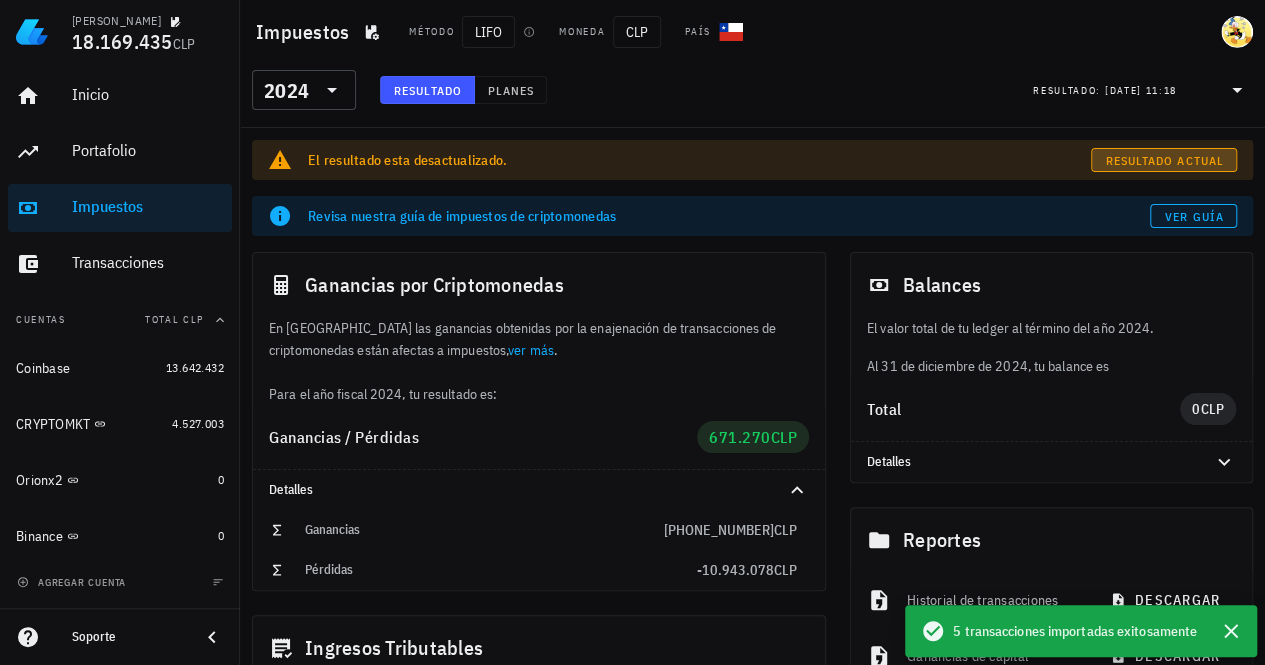 click on "Resultado actual" at bounding box center [1163, 160] 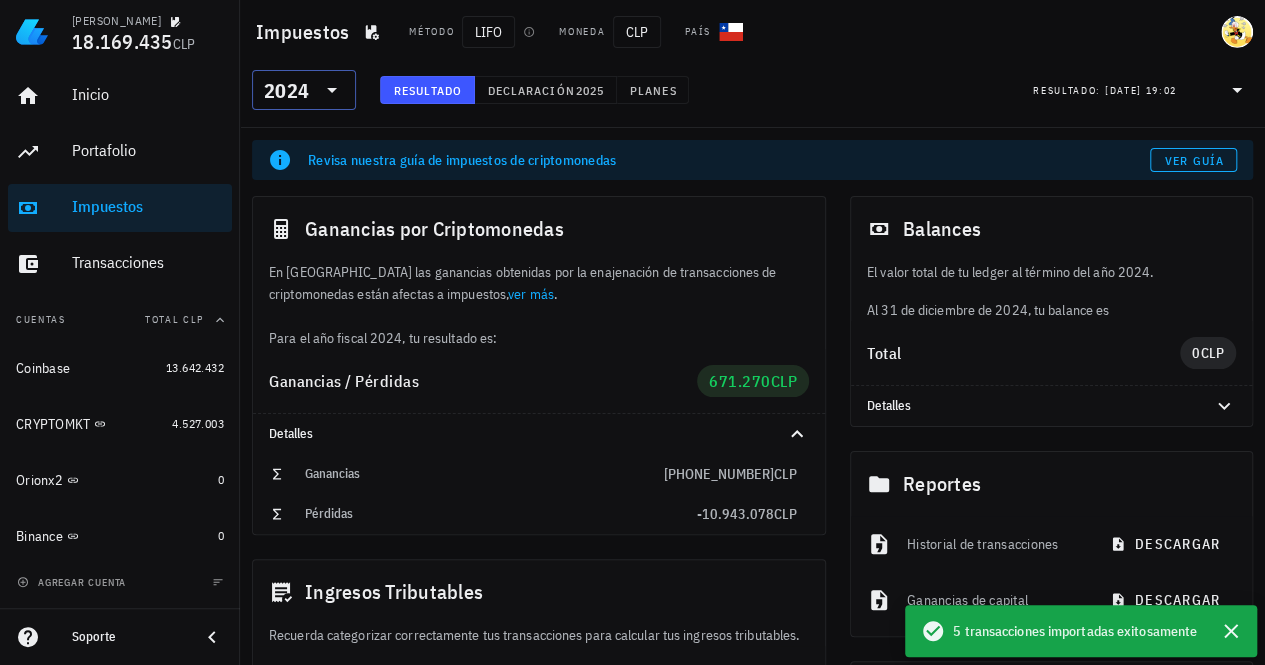 click on "2024" at bounding box center [304, 90] 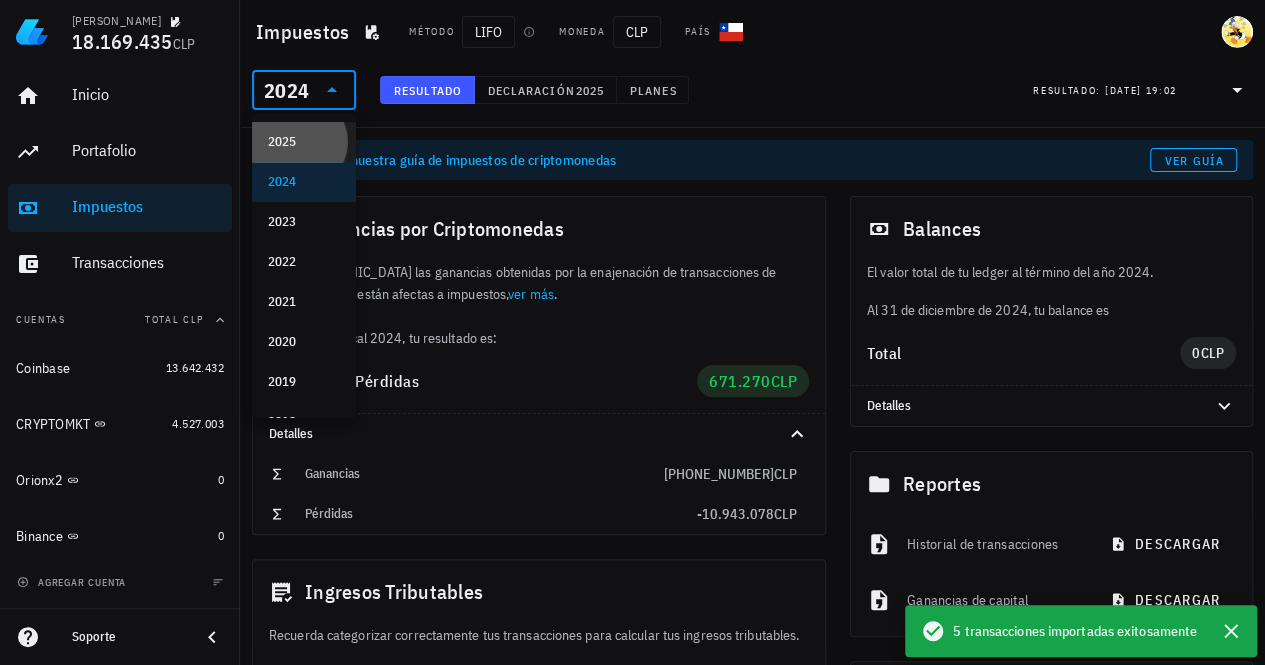 click on "2025" at bounding box center [304, 142] 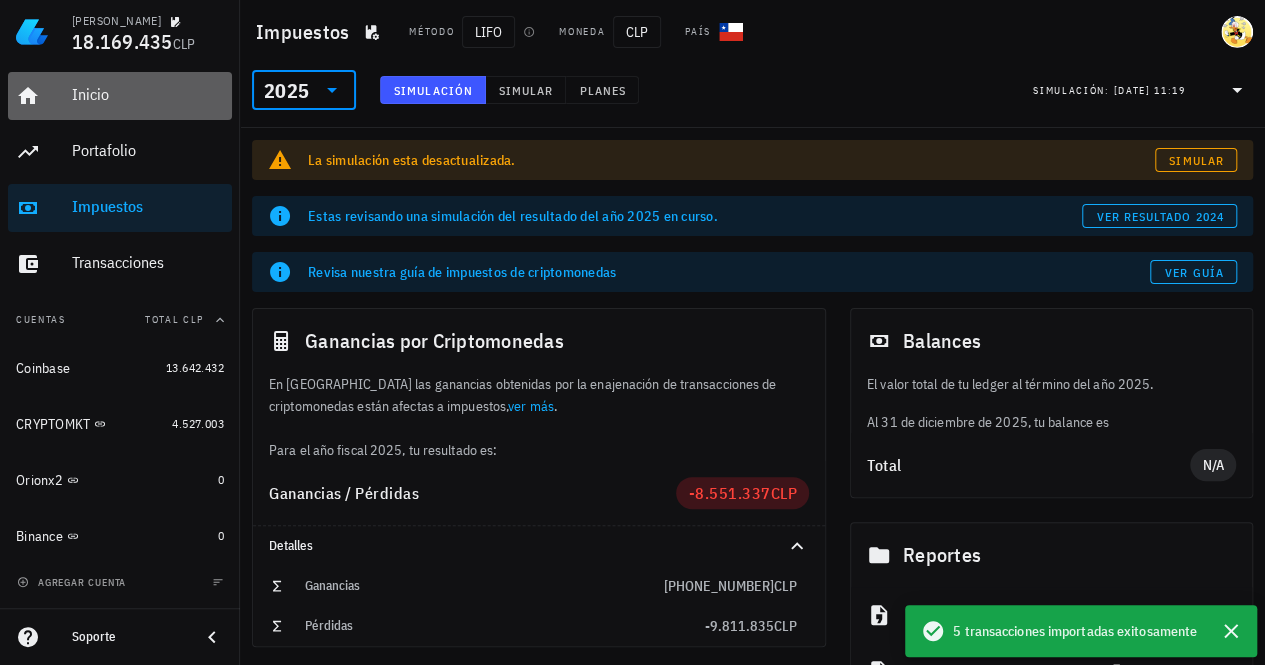 click on "Inicio" at bounding box center (148, 95) 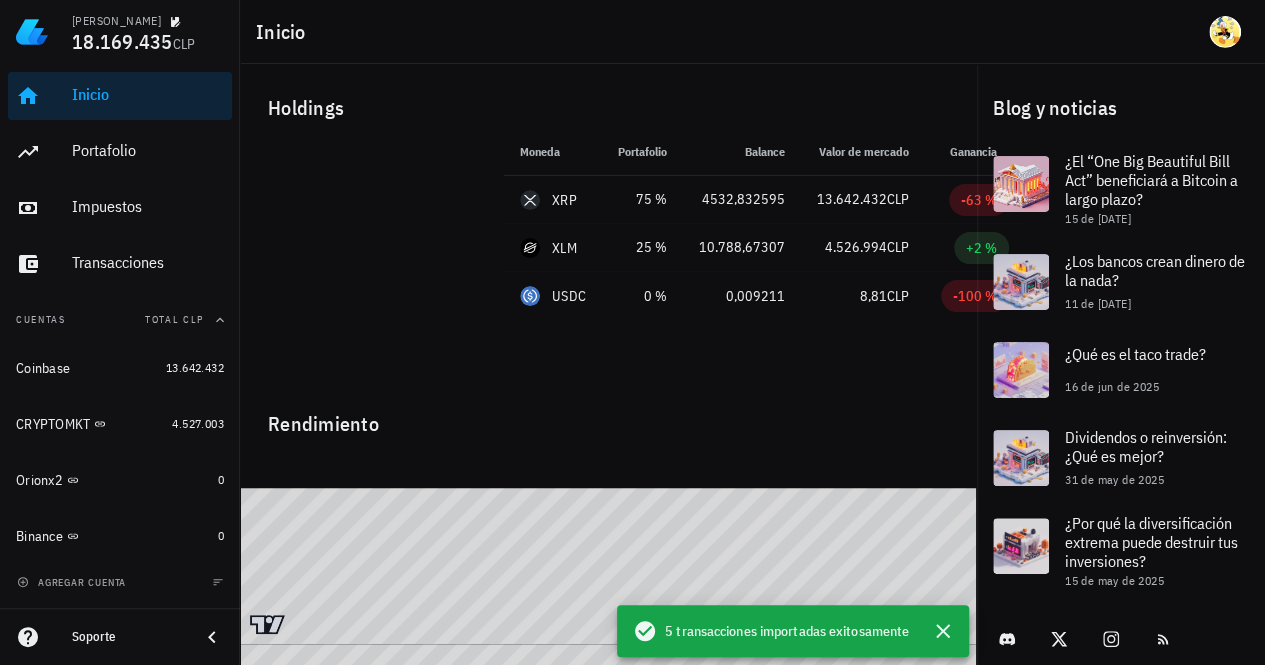 click on "Inicio" at bounding box center [148, 94] 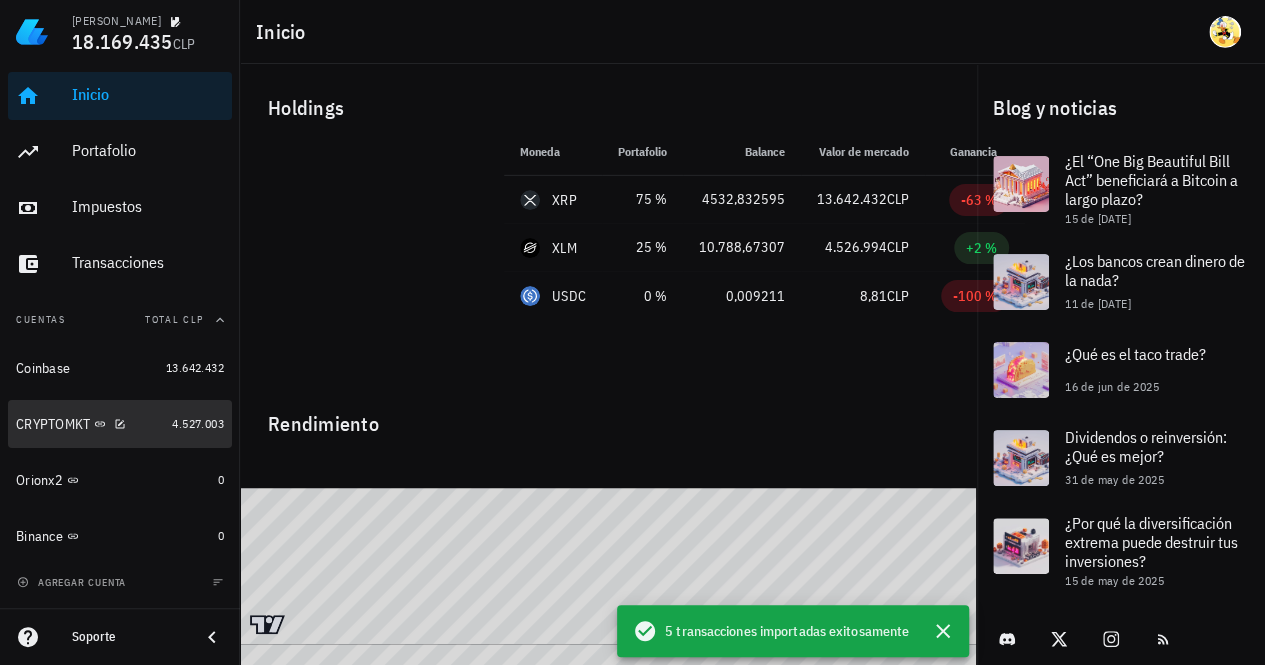 click on "CRYPTOMKT" at bounding box center [90, 424] 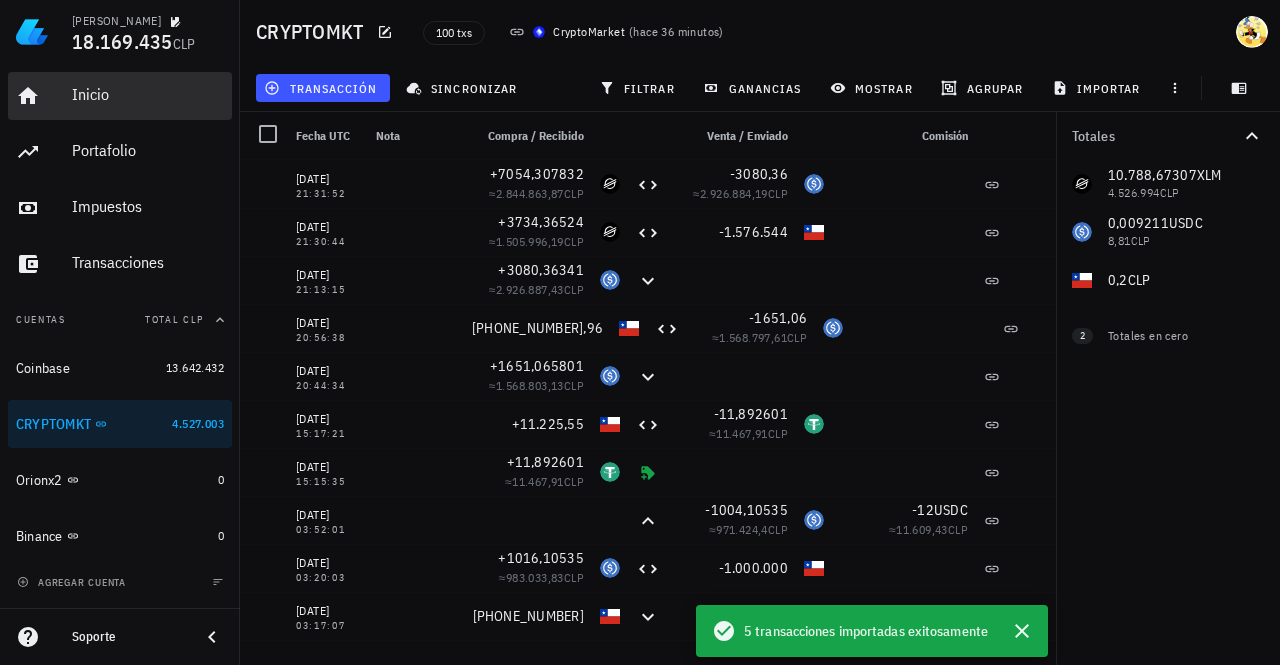 click on "Inicio" at bounding box center [148, 94] 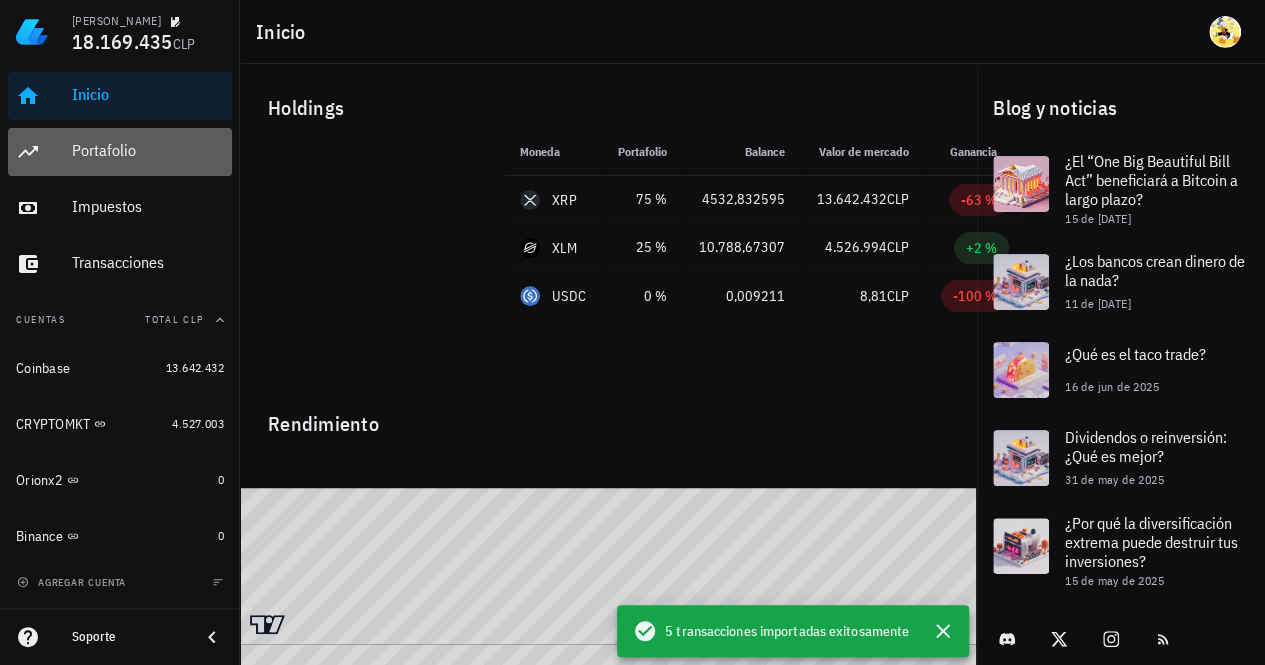 click on "Portafolio" at bounding box center (148, 150) 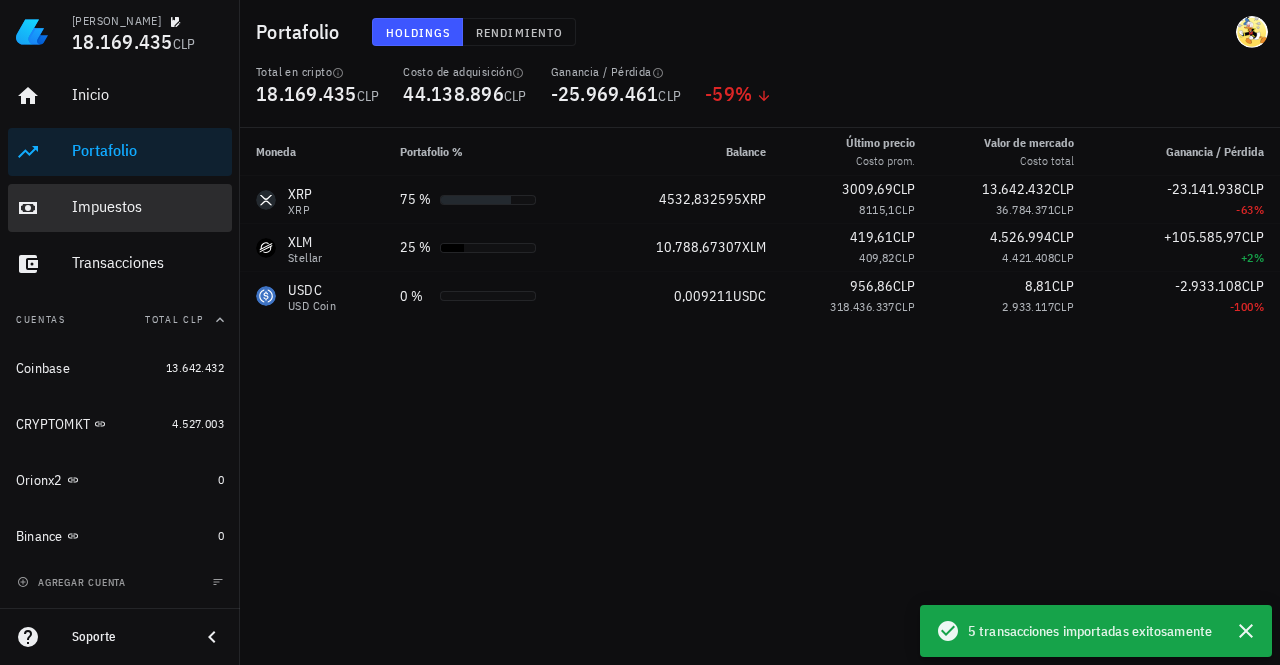click on "Impuestos" at bounding box center [148, 206] 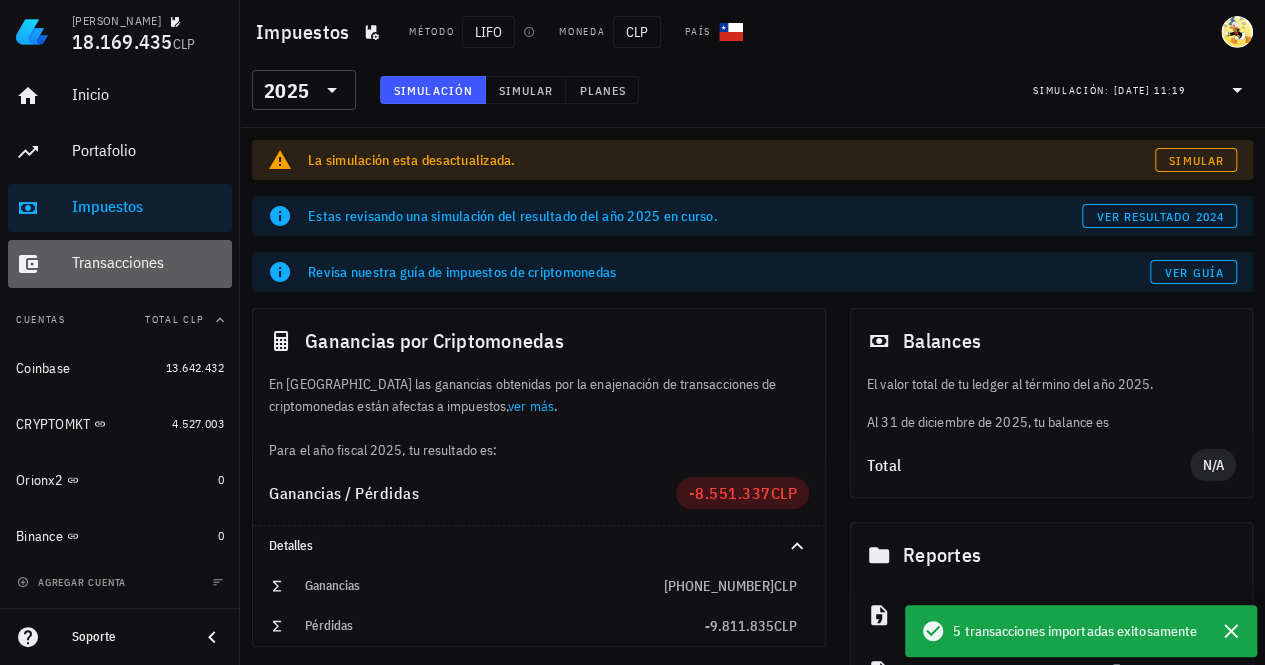 click on "Transacciones" at bounding box center (148, 263) 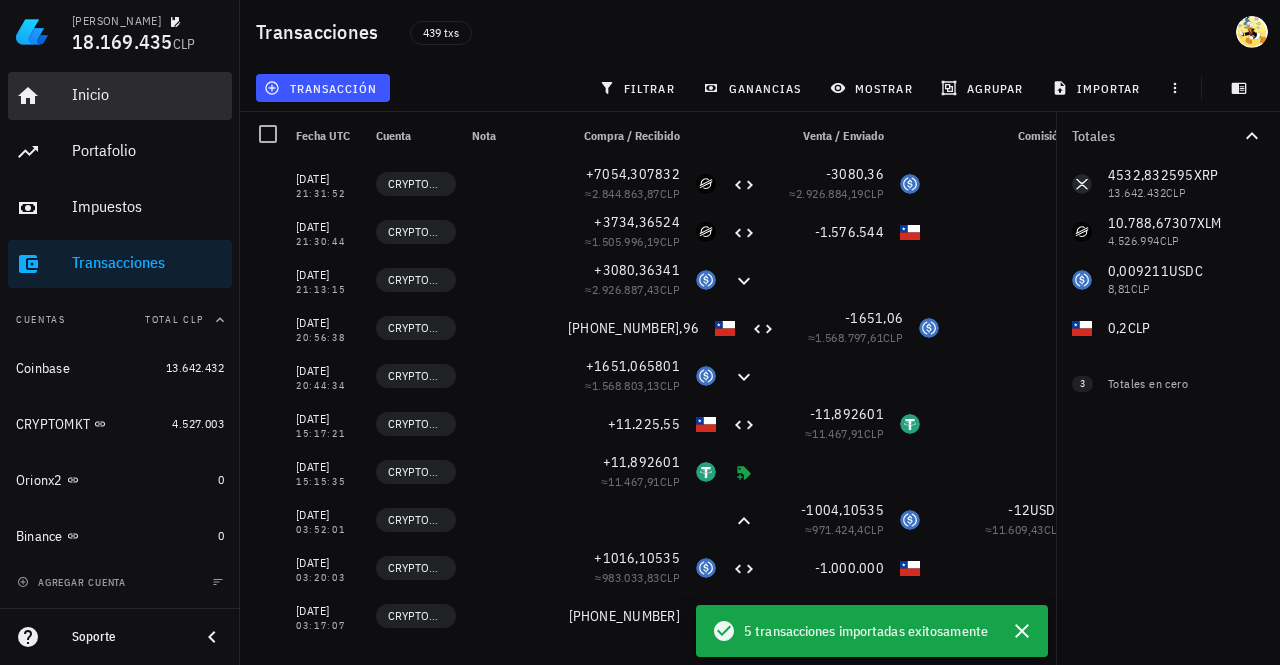 click on "Inicio" at bounding box center (148, 94) 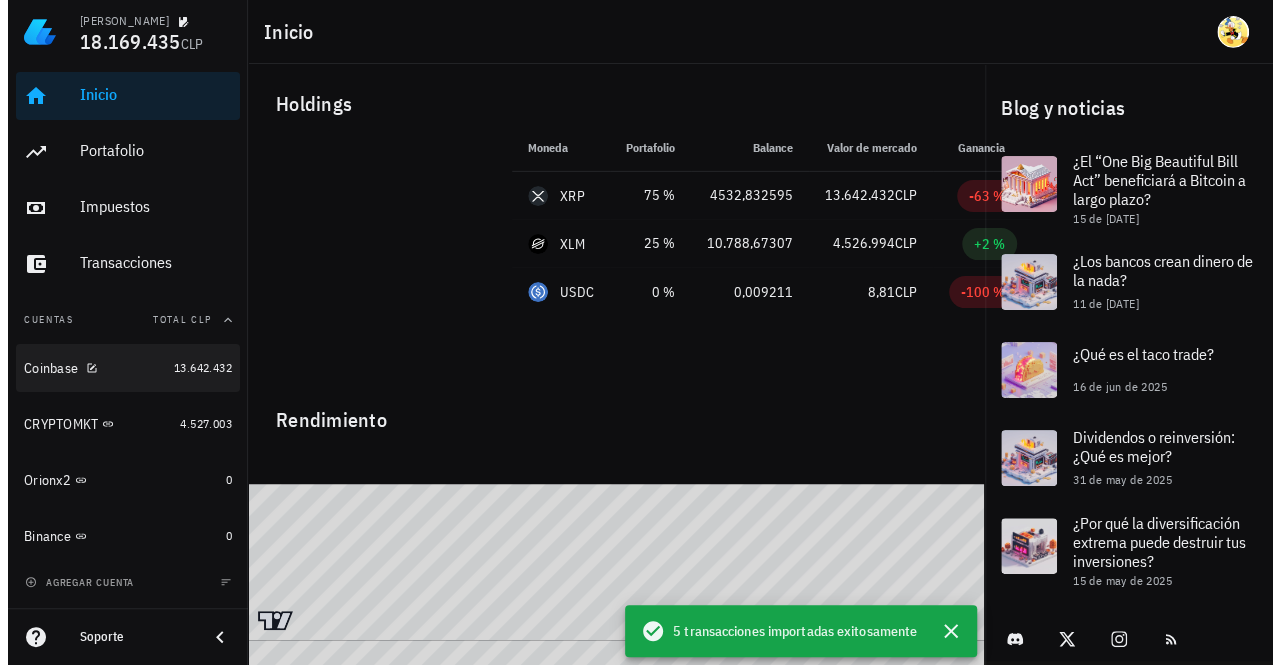 scroll, scrollTop: 0, scrollLeft: 0, axis: both 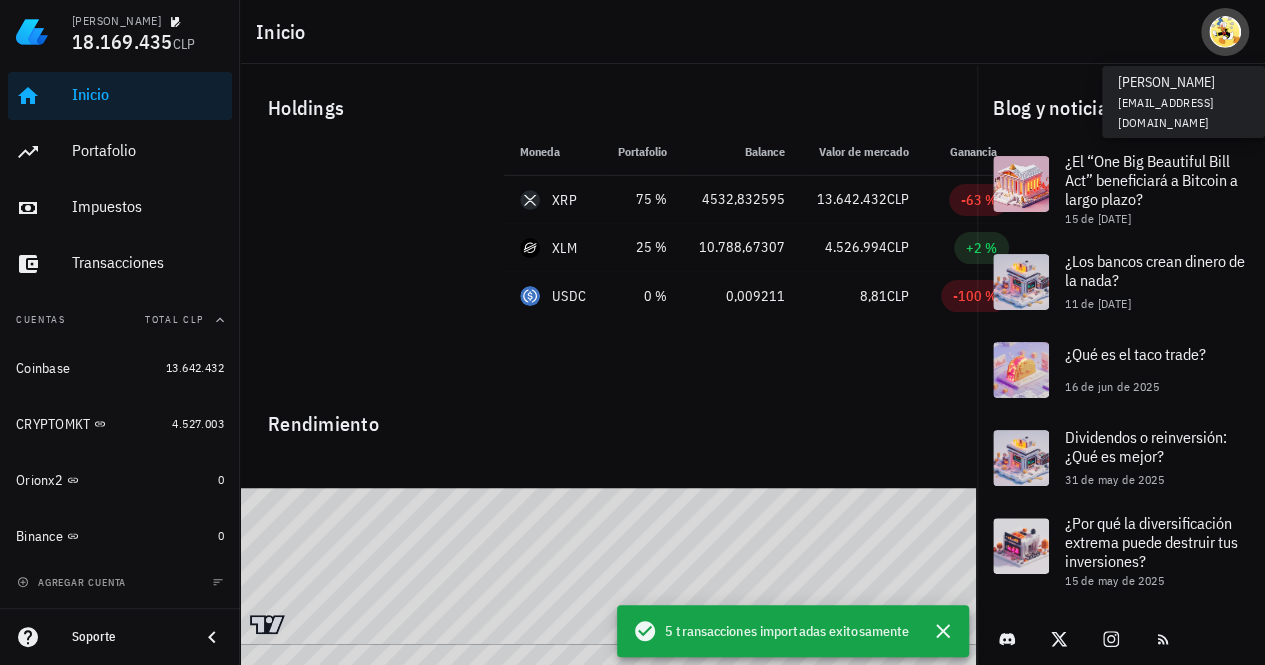 click at bounding box center (1225, 32) 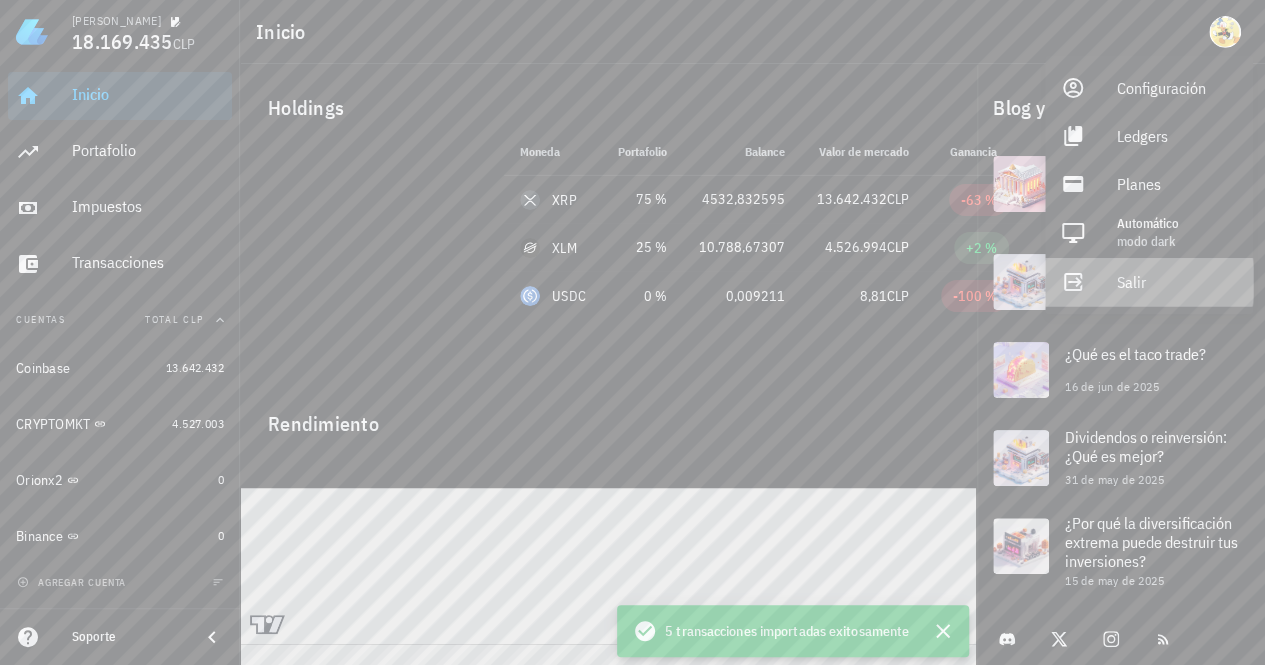 click on "Salir" at bounding box center [1177, 282] 